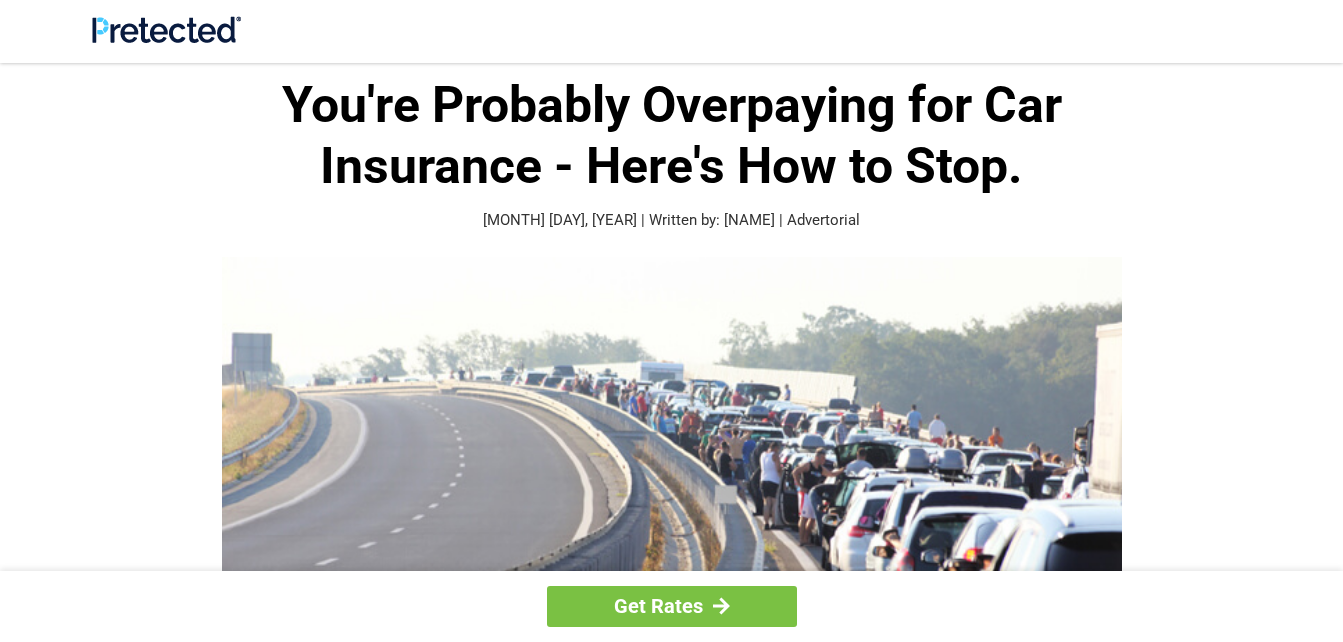 scroll, scrollTop: 0, scrollLeft: 0, axis: both 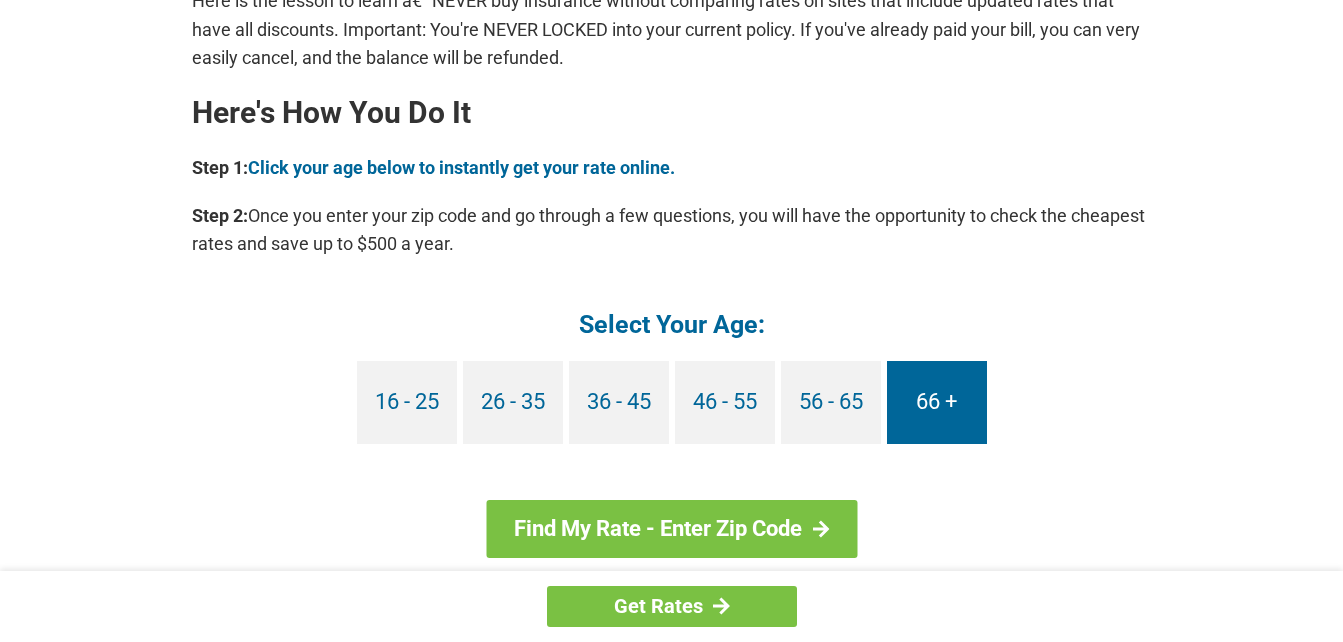 click on "66 +" at bounding box center [937, 402] 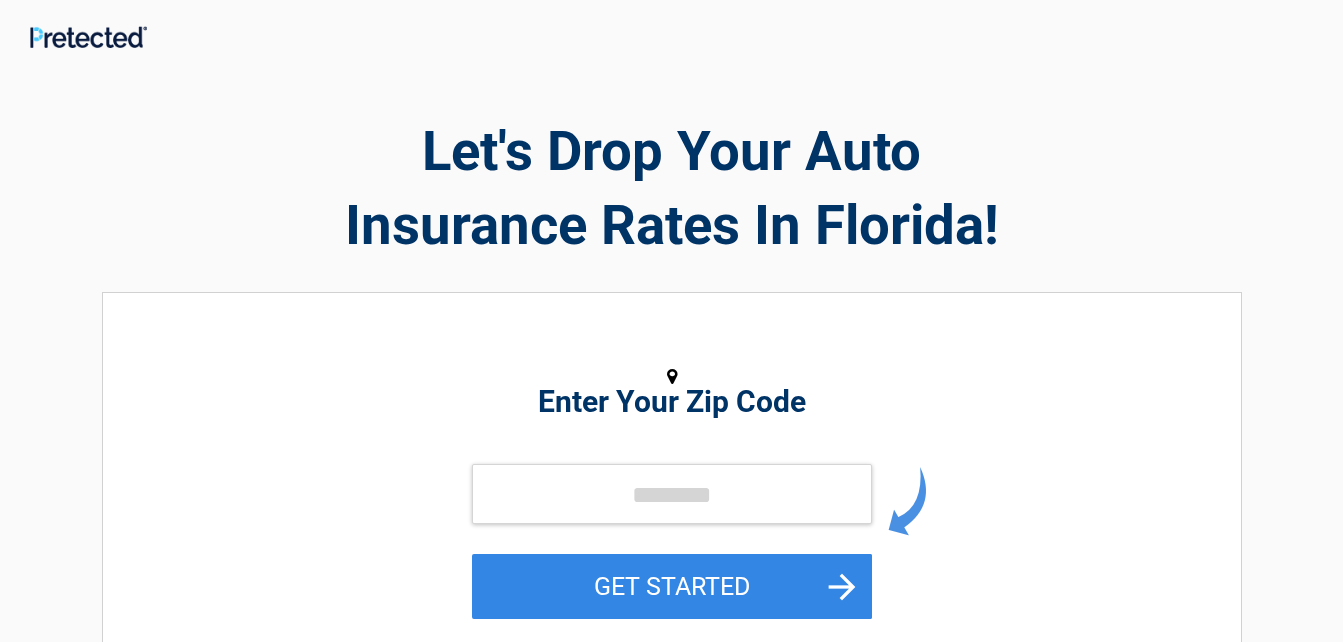 scroll, scrollTop: 0, scrollLeft: 0, axis: both 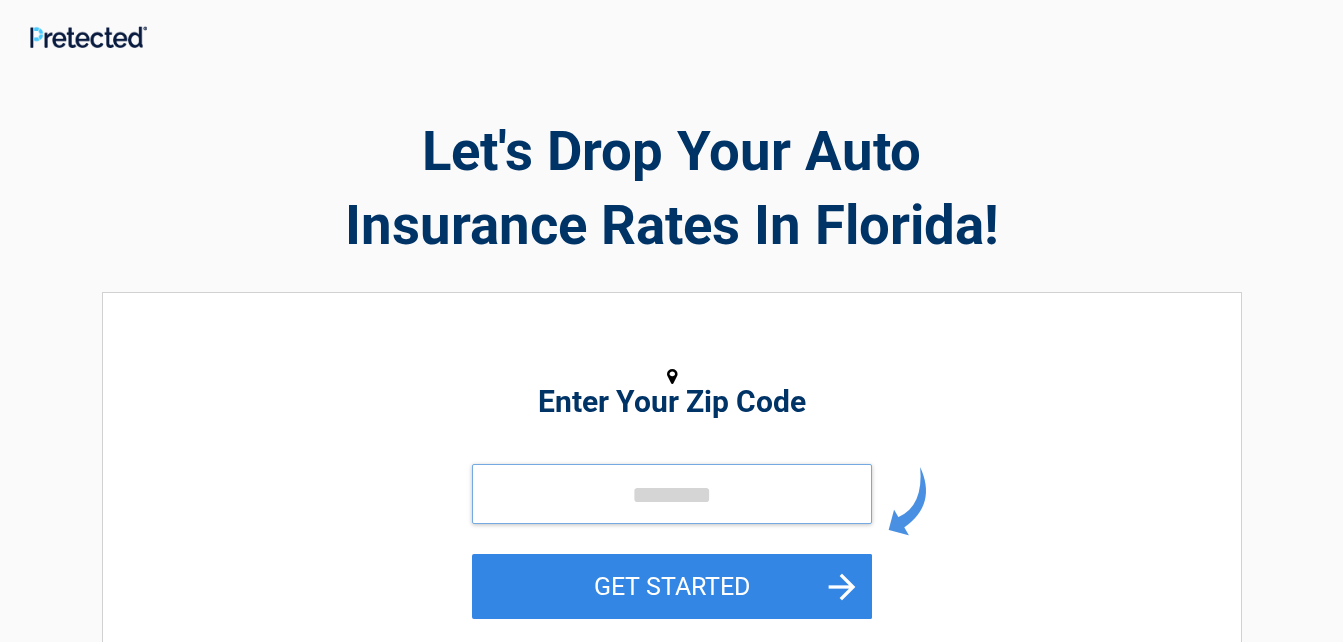 click at bounding box center (672, 494) 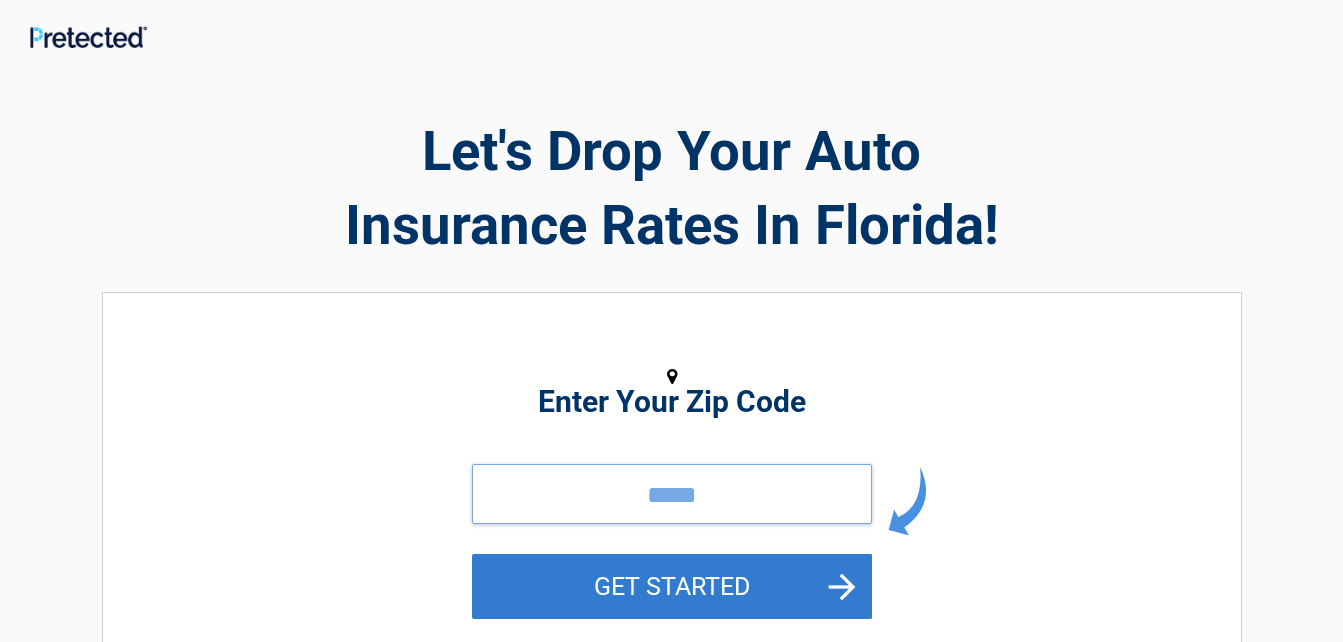 type on "*****" 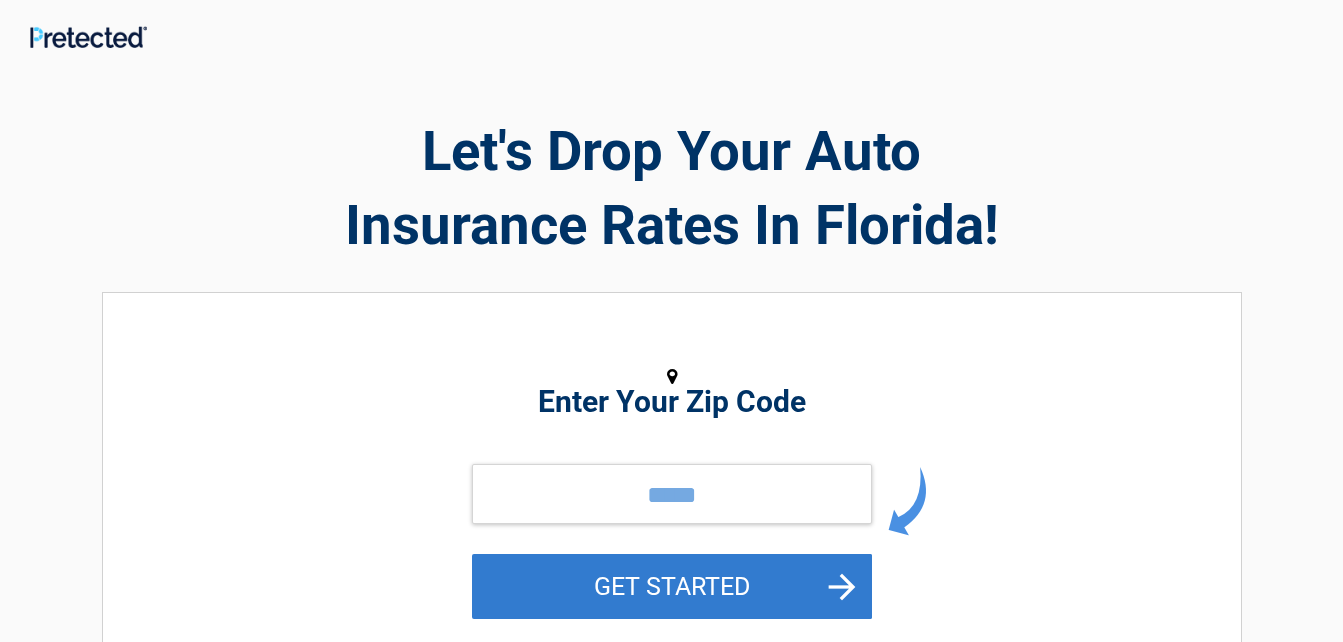 click on "GET STARTED" at bounding box center (672, 586) 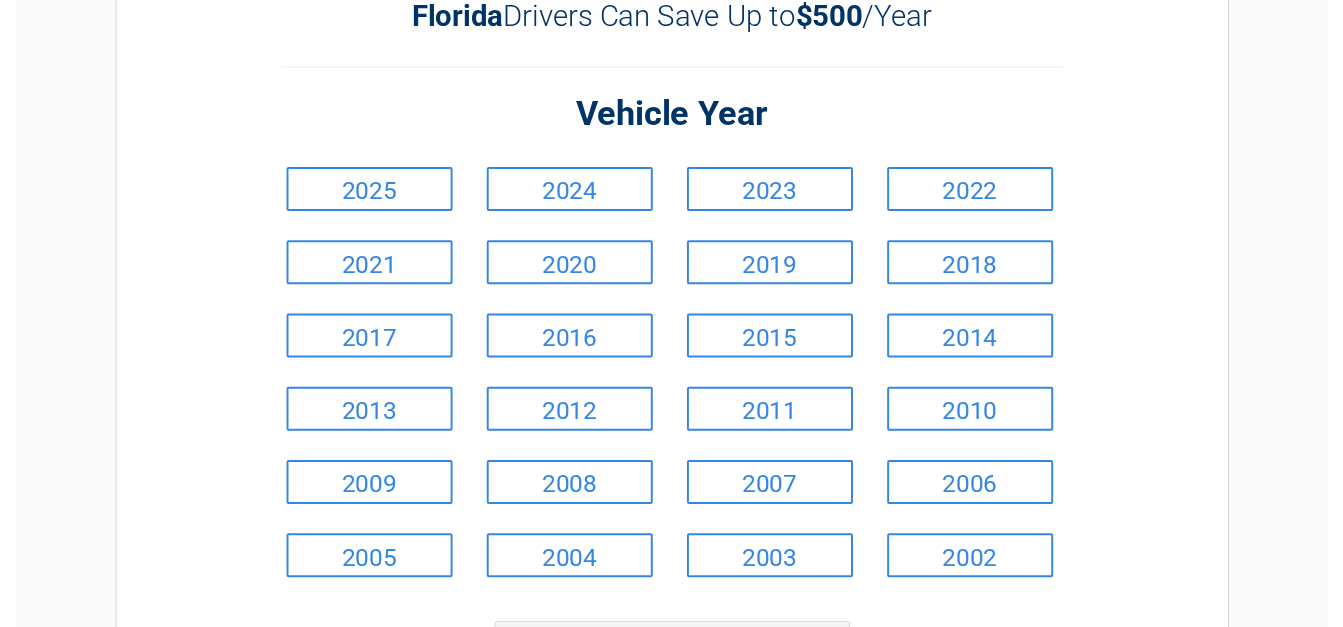 scroll, scrollTop: 139, scrollLeft: 0, axis: vertical 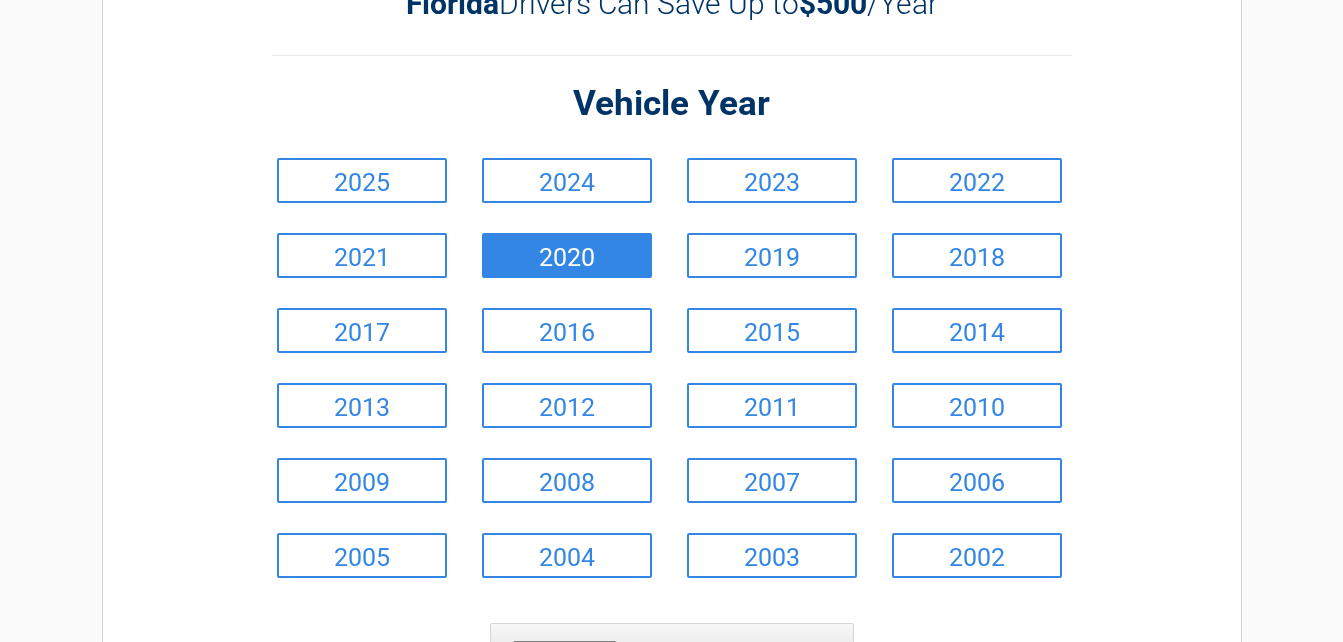 click on "2020" at bounding box center (567, 255) 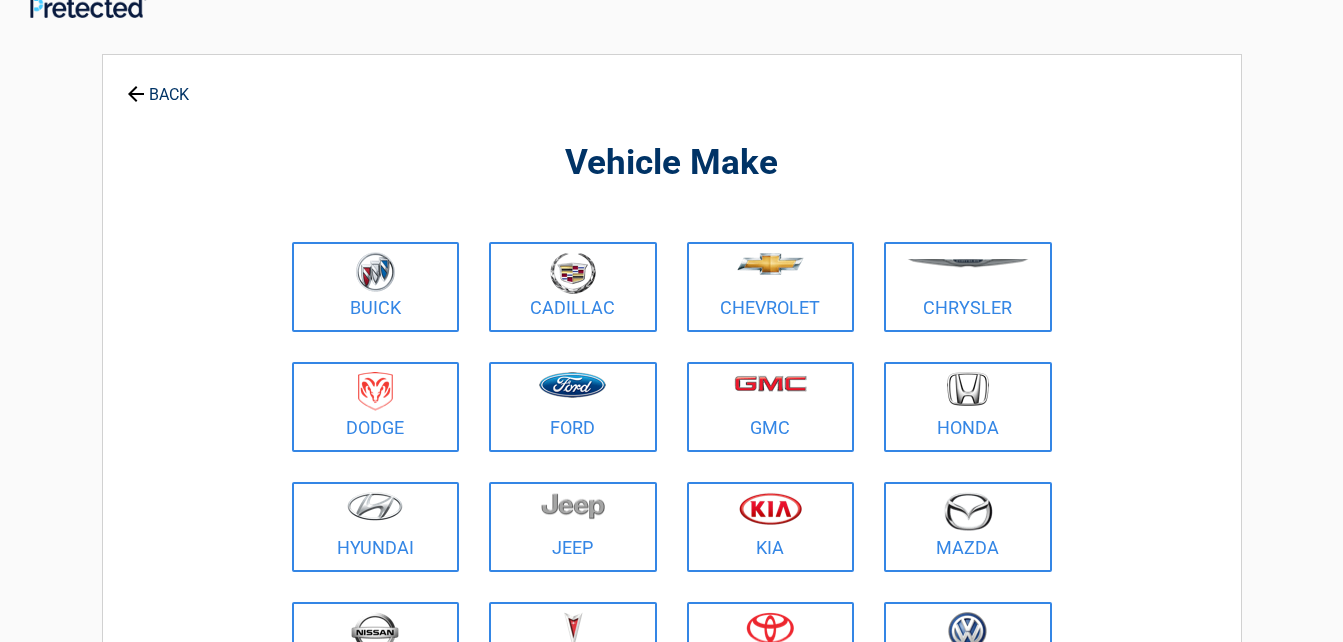 scroll, scrollTop: 0, scrollLeft: 0, axis: both 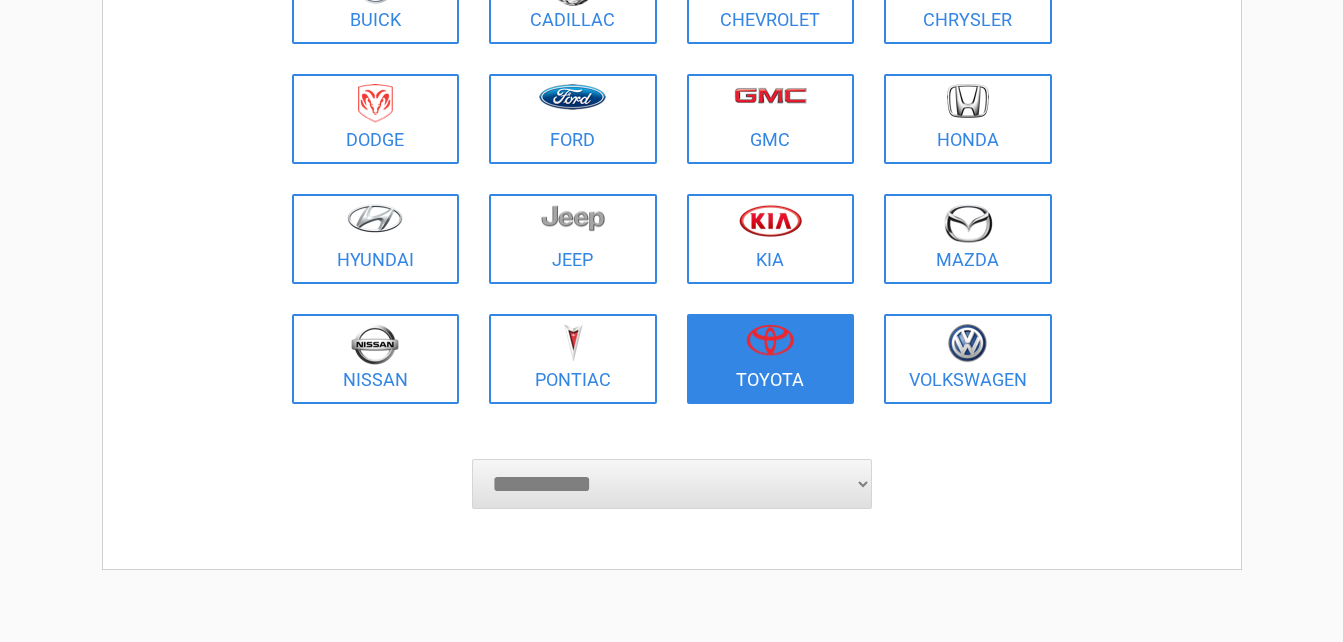 click at bounding box center (770, 340) 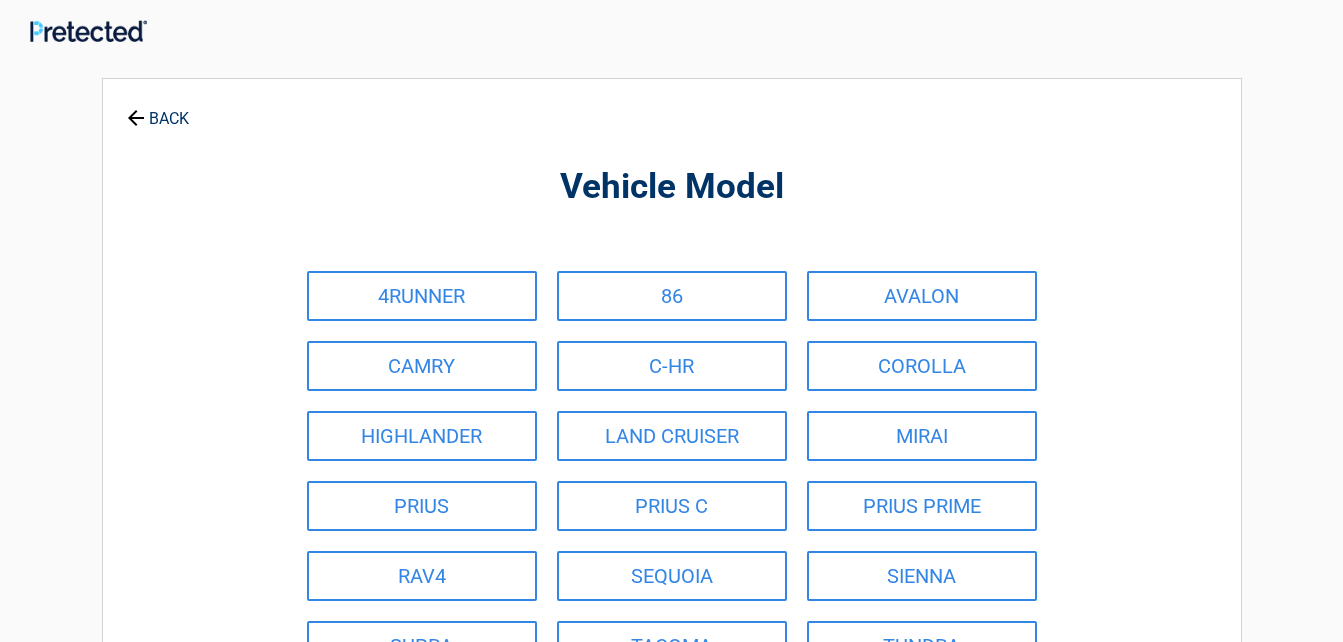 scroll, scrollTop: 0, scrollLeft: 0, axis: both 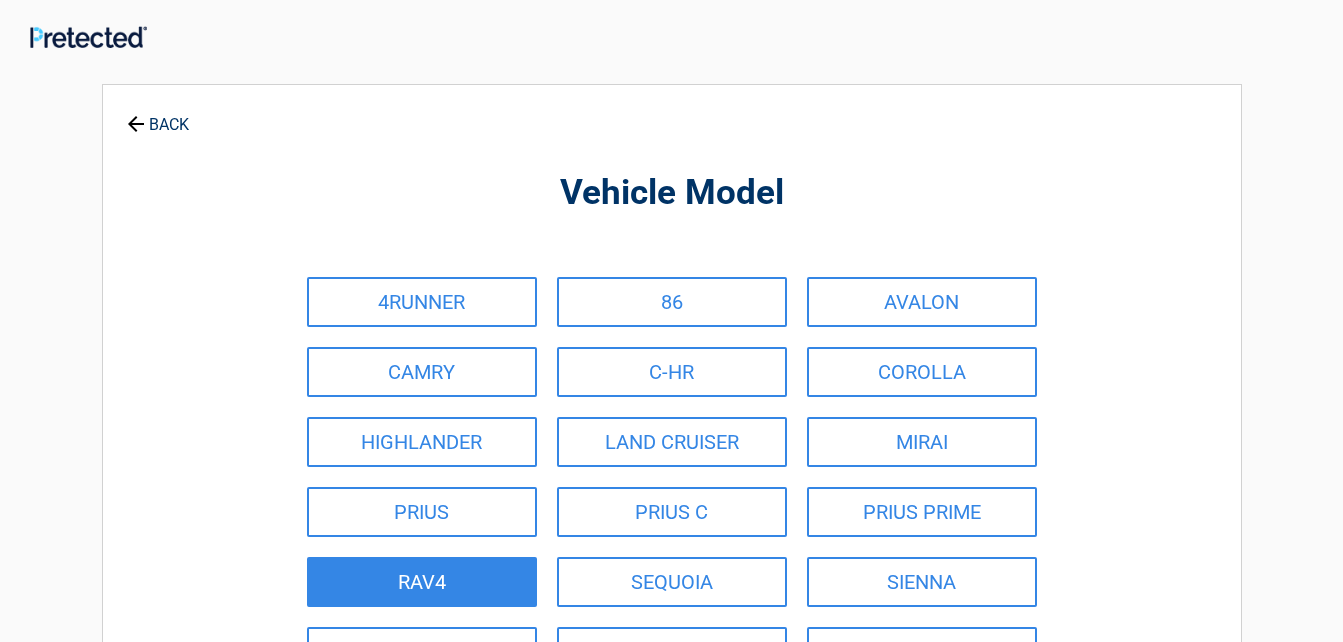 click on "RAV4" at bounding box center [422, 582] 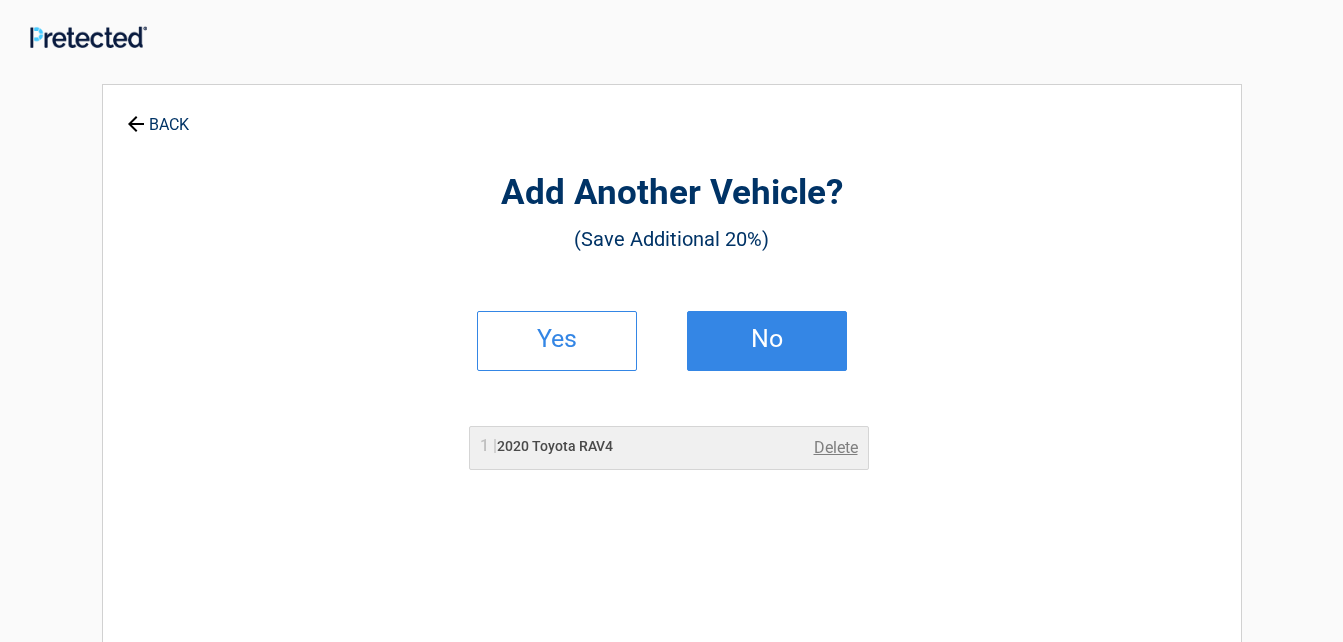 click on "No" at bounding box center [767, 339] 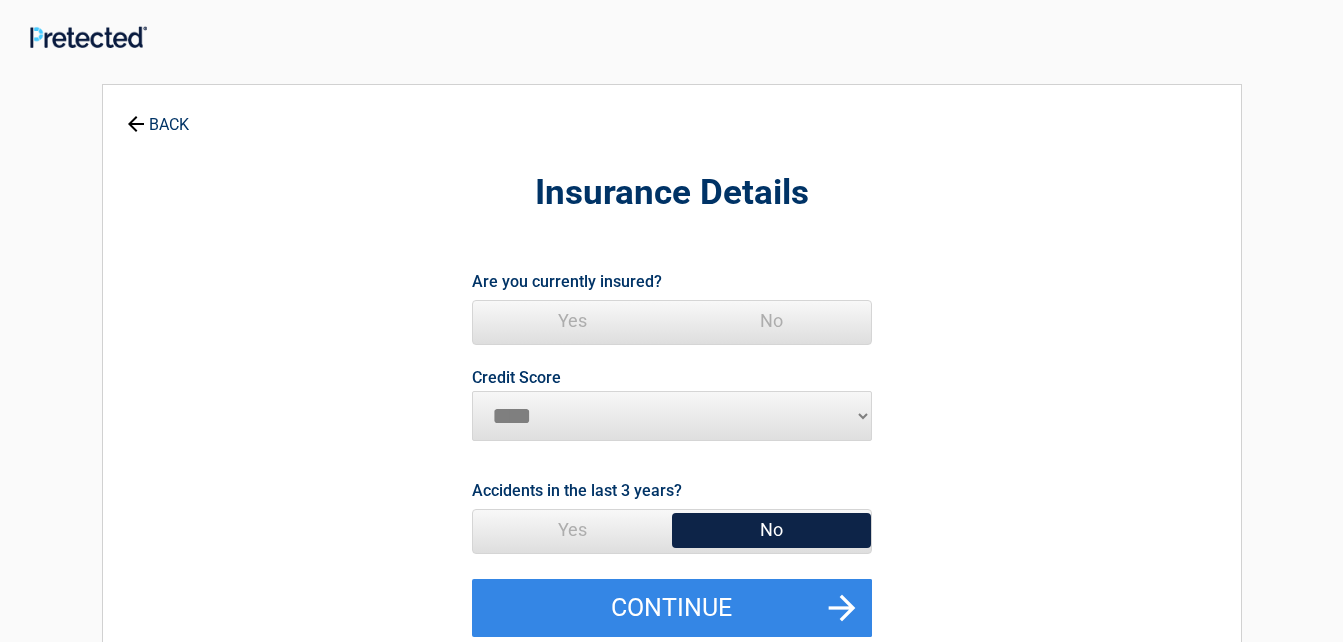 click on "Yes" at bounding box center [572, 321] 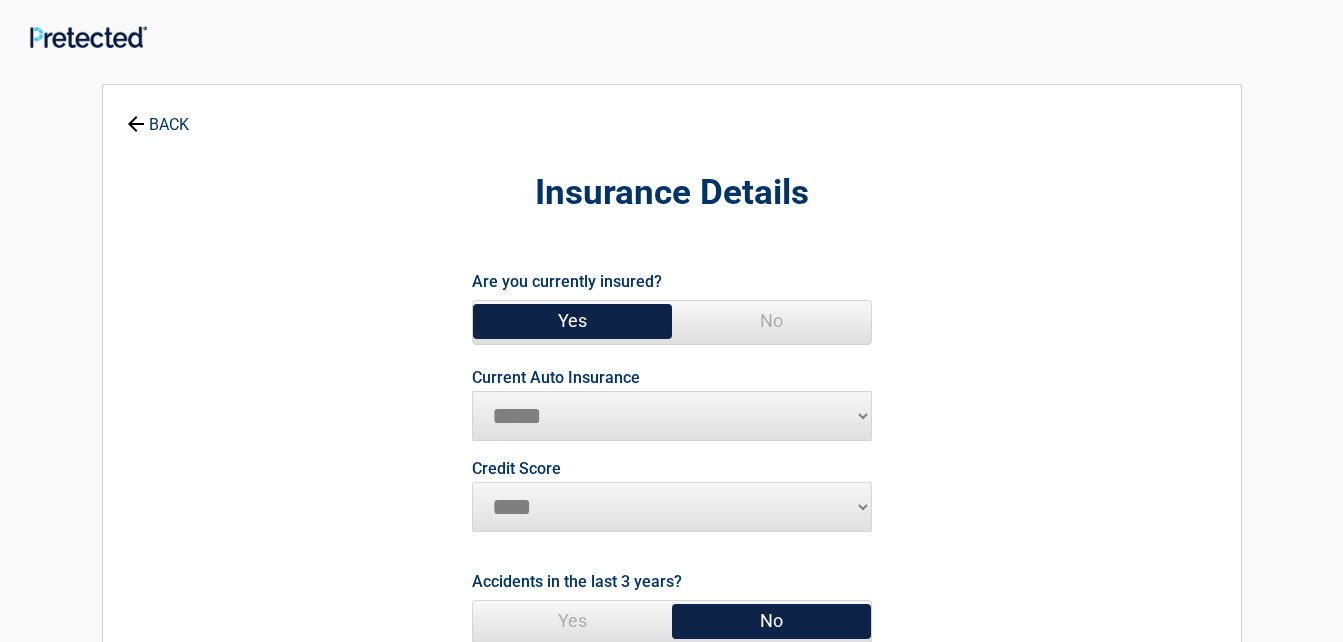 click on "**********" at bounding box center (672, 416) 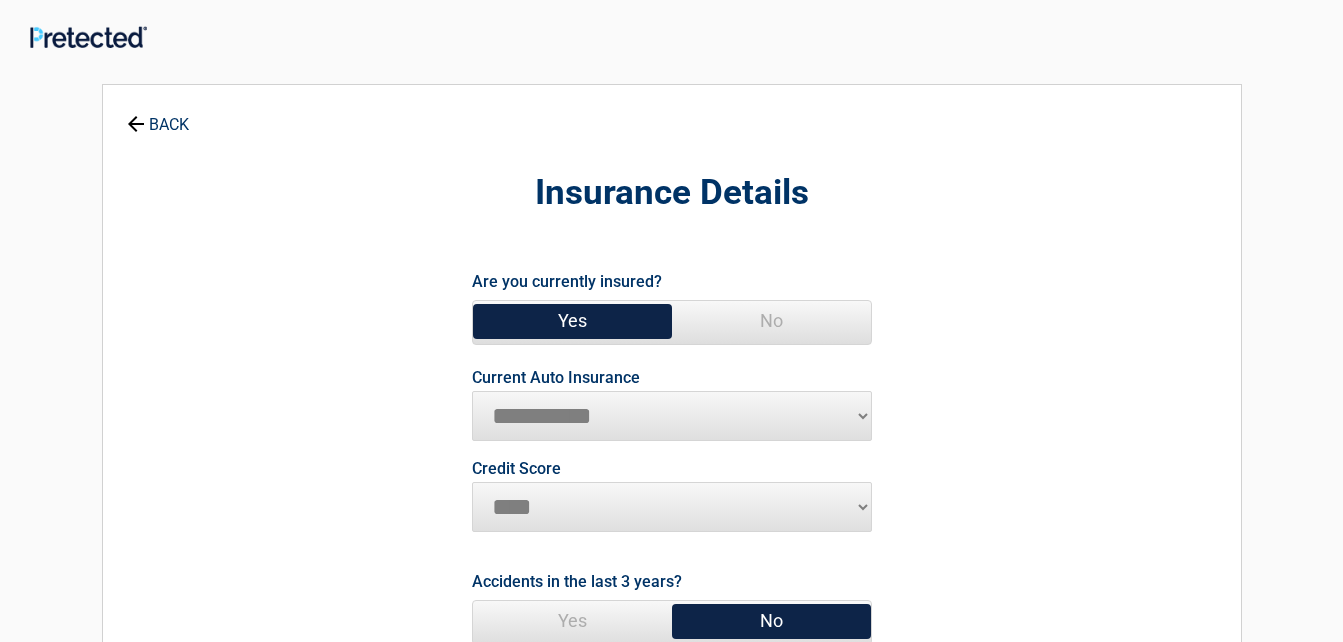 click on "**********" at bounding box center [672, 416] 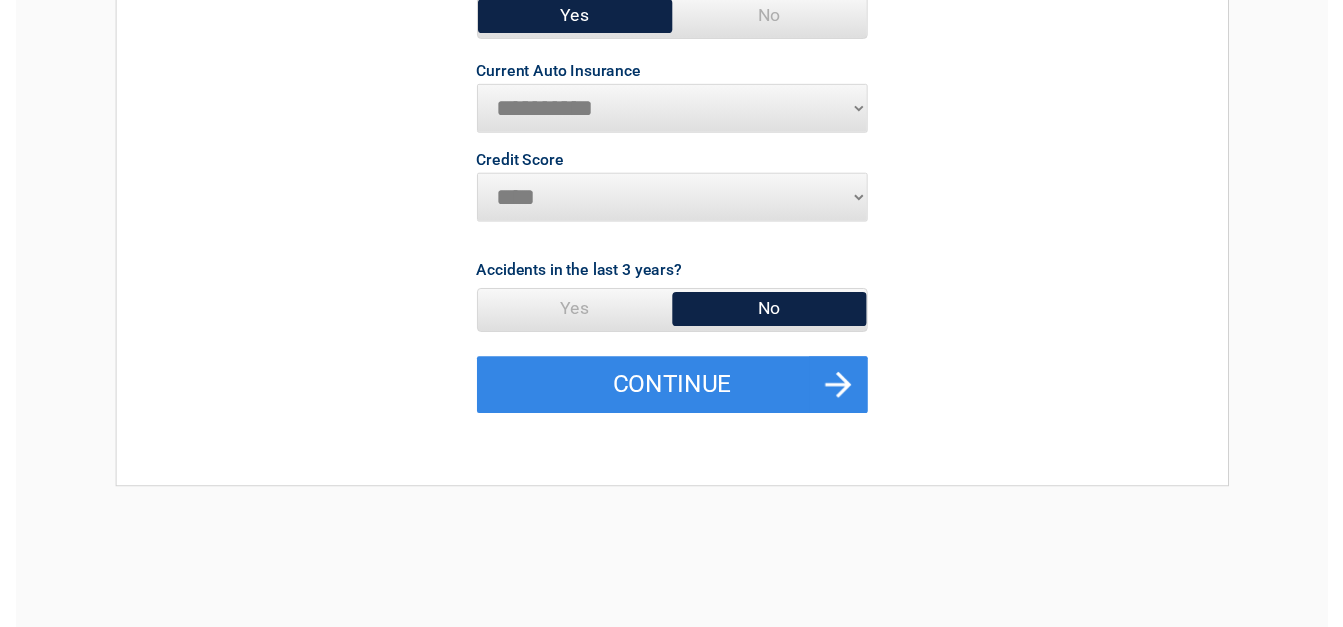 scroll, scrollTop: 313, scrollLeft: 0, axis: vertical 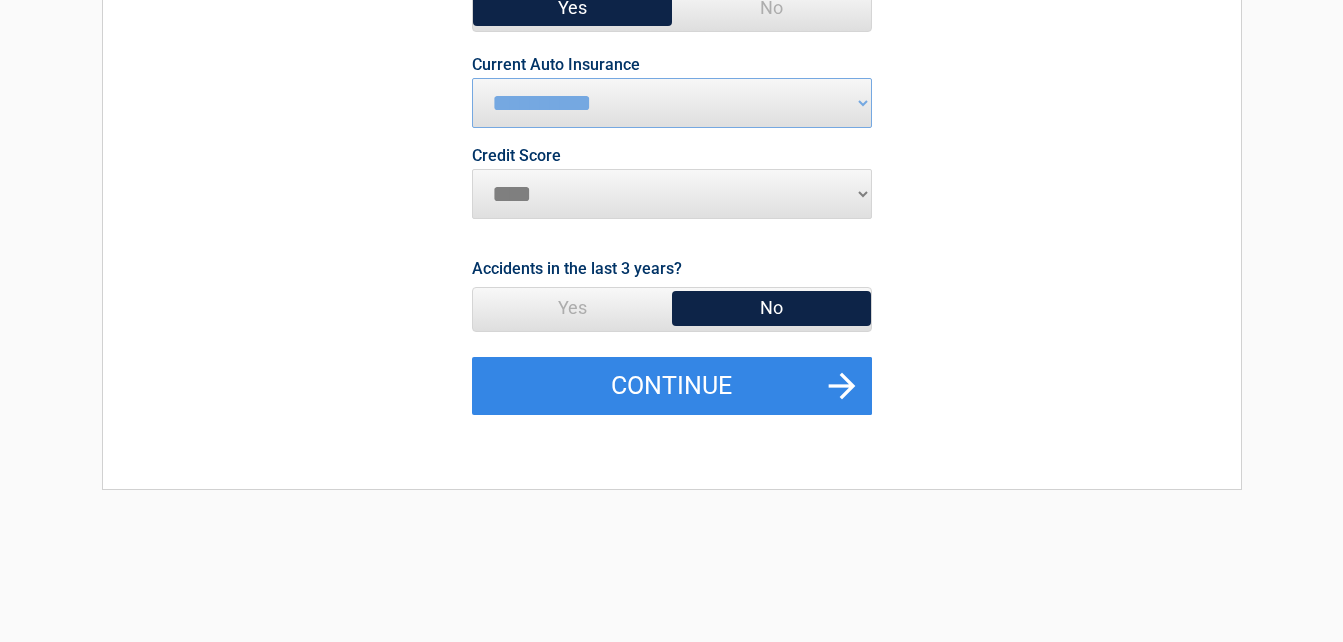 click on "No" at bounding box center (771, 308) 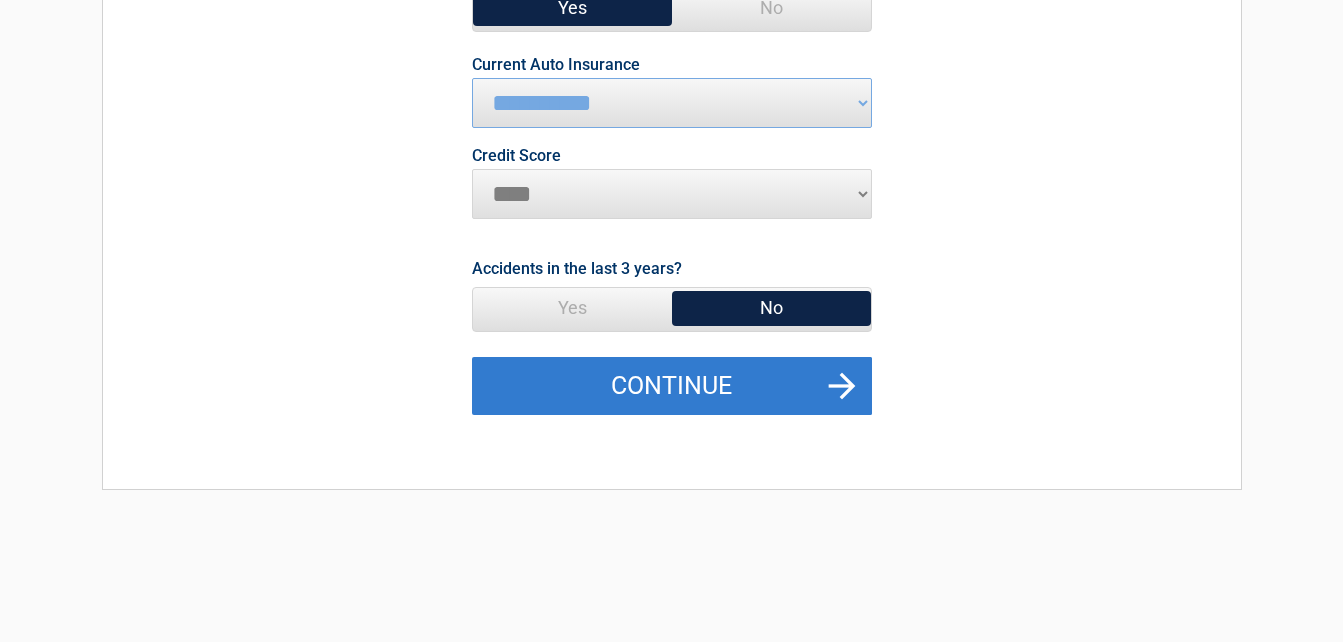 click on "Continue" at bounding box center [672, 386] 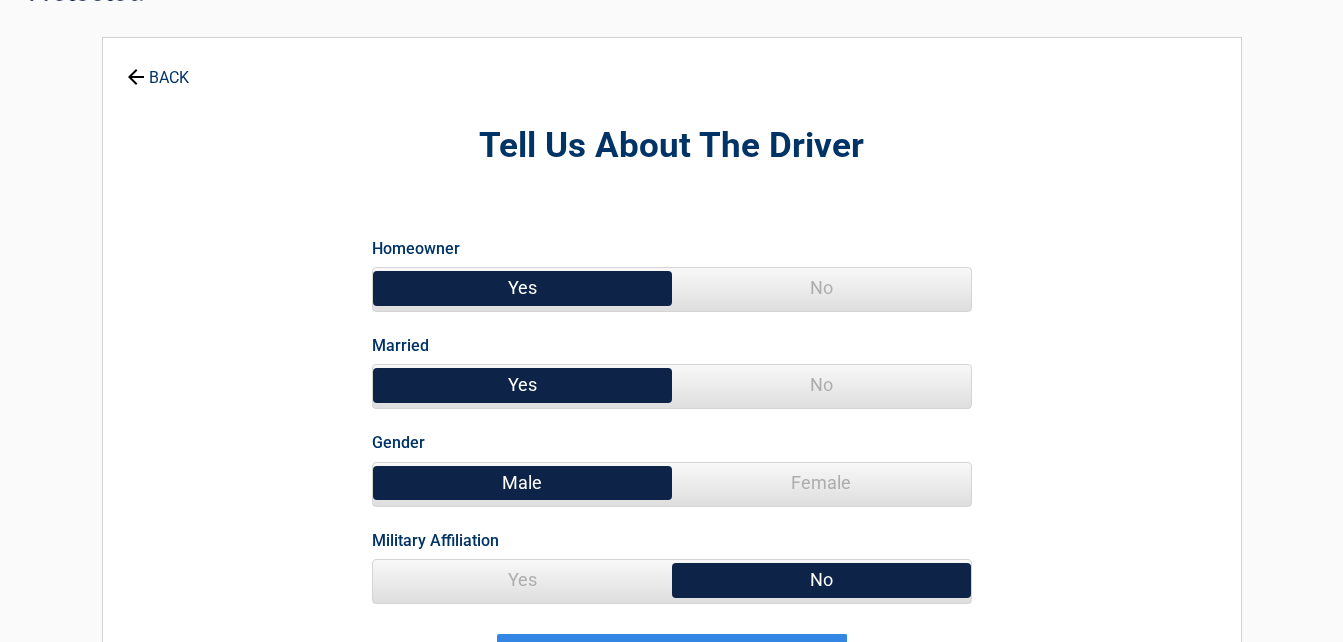 scroll, scrollTop: 0, scrollLeft: 0, axis: both 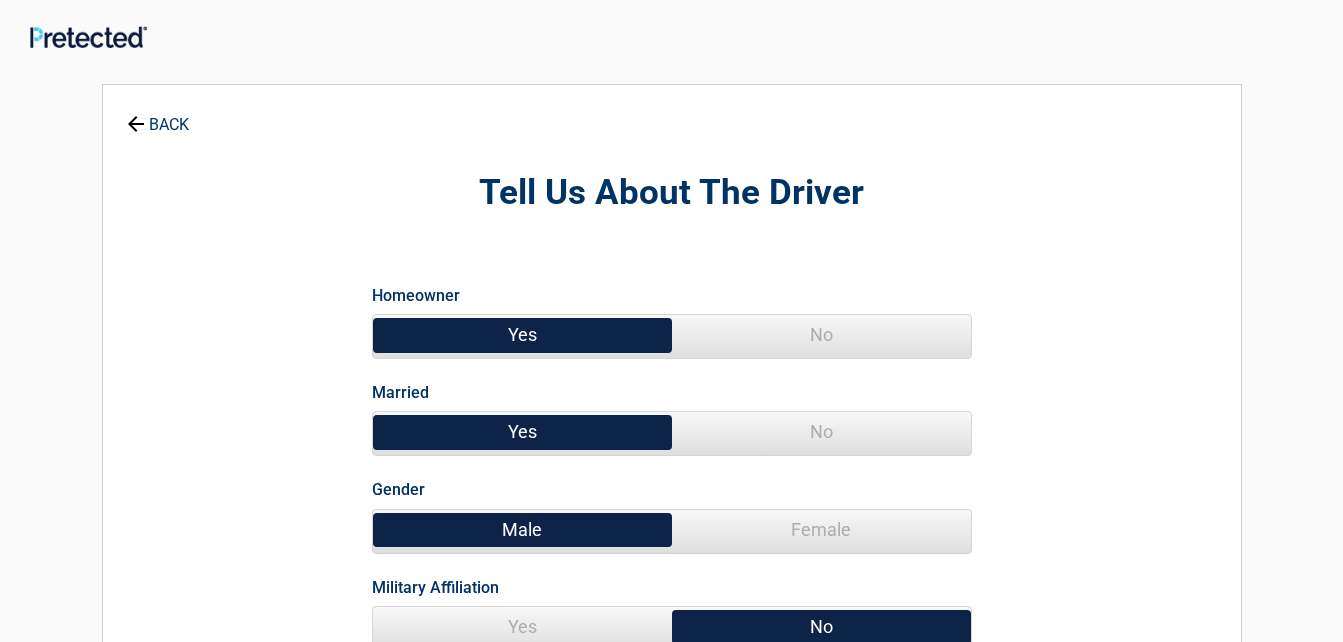 click on "No" at bounding box center (821, 432) 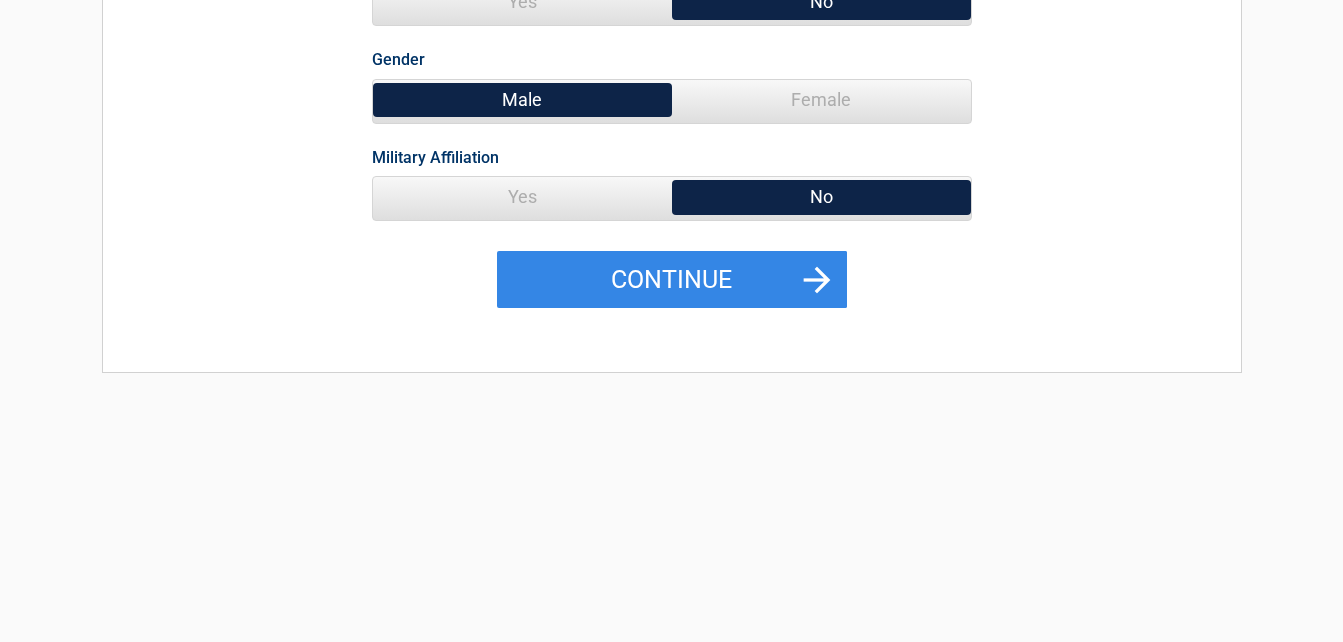 scroll, scrollTop: 447, scrollLeft: 0, axis: vertical 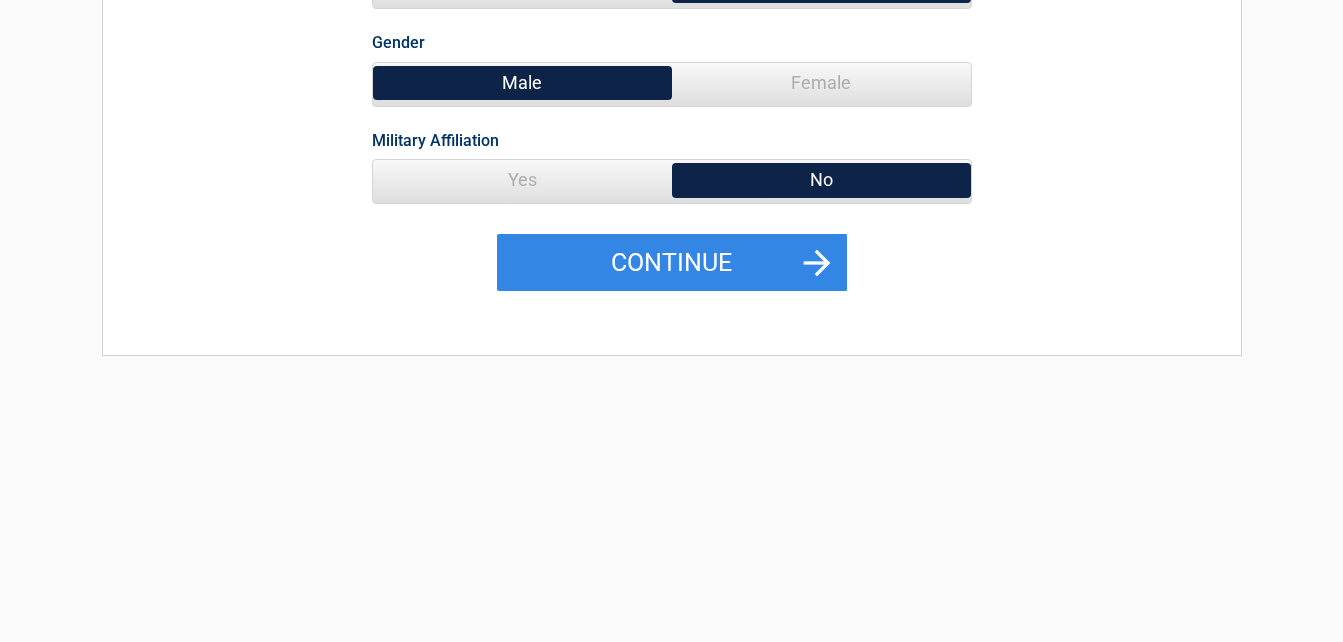 click on "Yes" at bounding box center (522, 180) 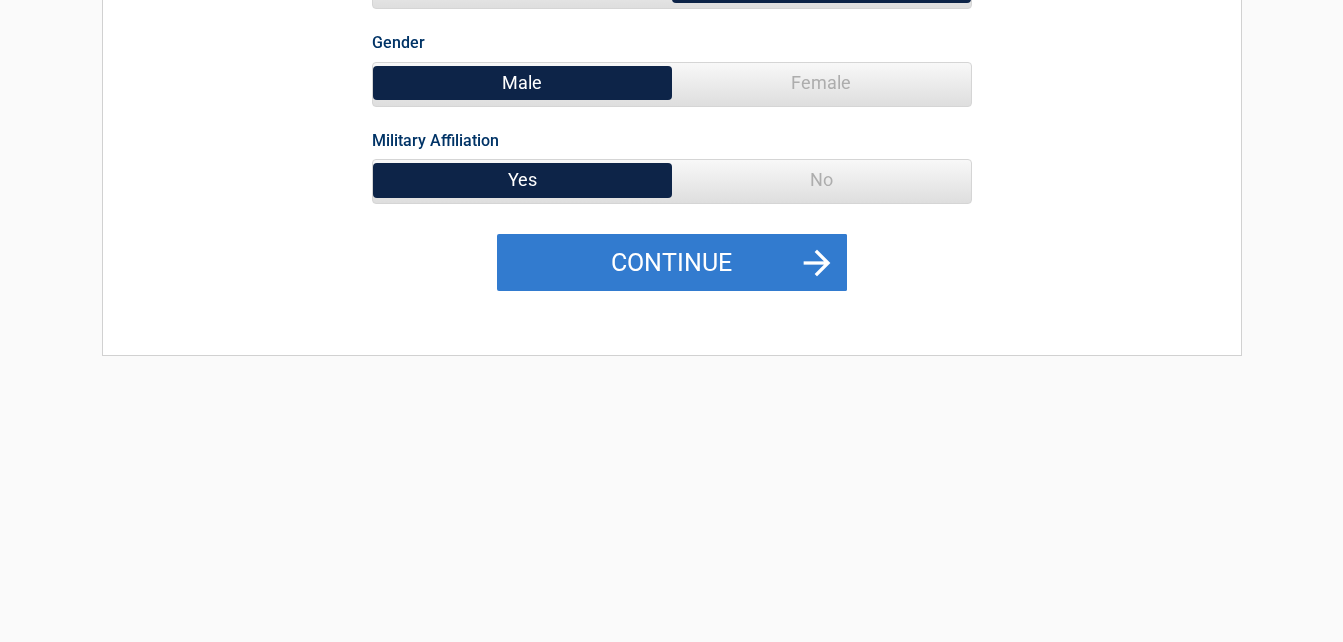 click on "Continue" at bounding box center (672, 263) 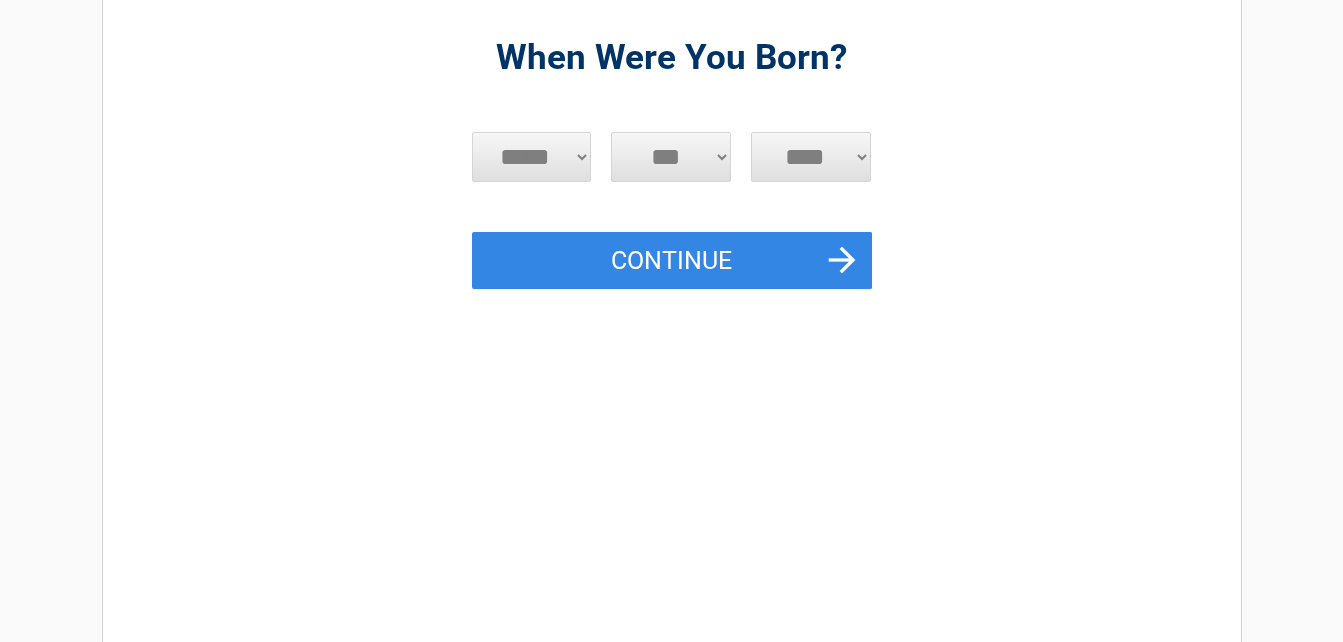 scroll, scrollTop: 0, scrollLeft: 0, axis: both 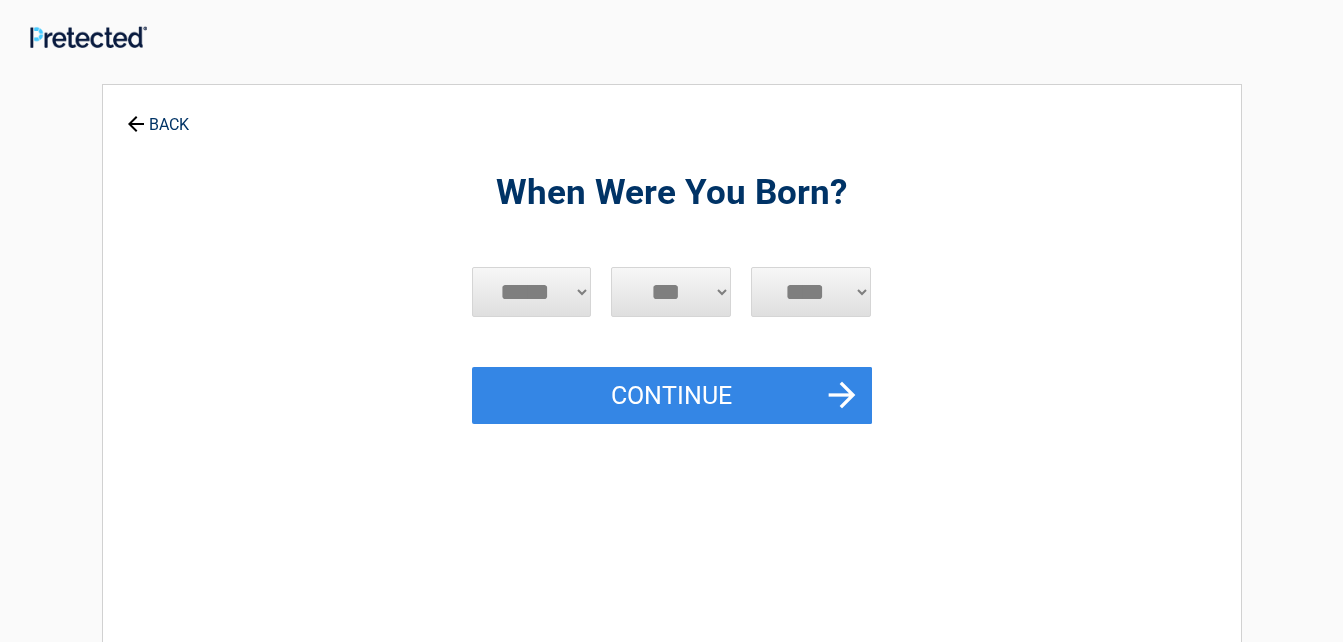 click on "*****
***
***
***
***
***
***
***
***
***
***
***
***" at bounding box center (532, 292) 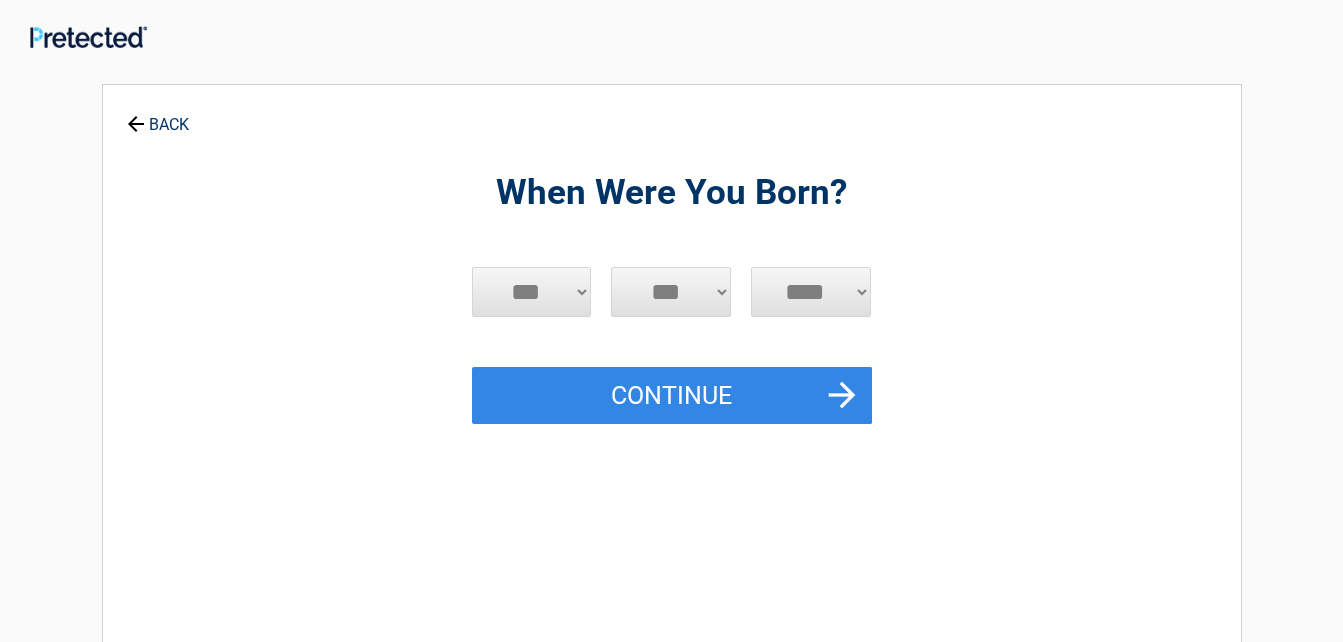 click on "*****
***
***
***
***
***
***
***
***
***
***
***
***" at bounding box center (532, 292) 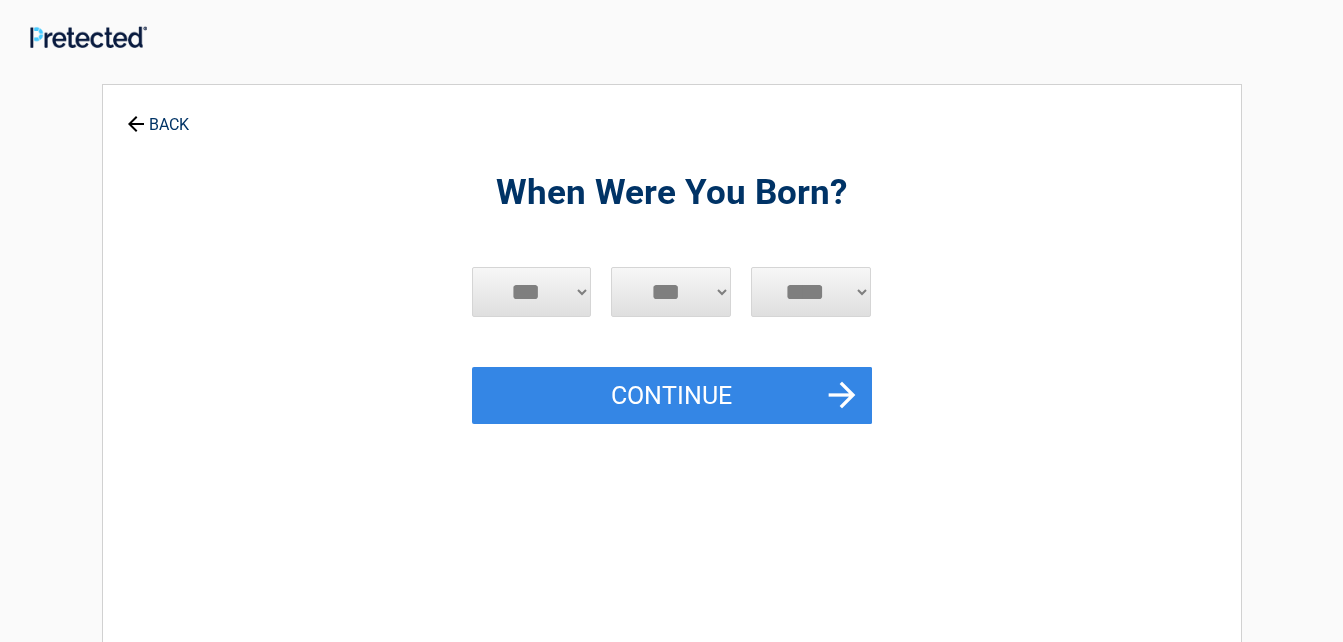 click on "*** * * * * * * * * * ** ** ** ** ** ** ** ** ** ** ** ** ** ** ** ** ** ** ** ** ** **" at bounding box center (671, 292) 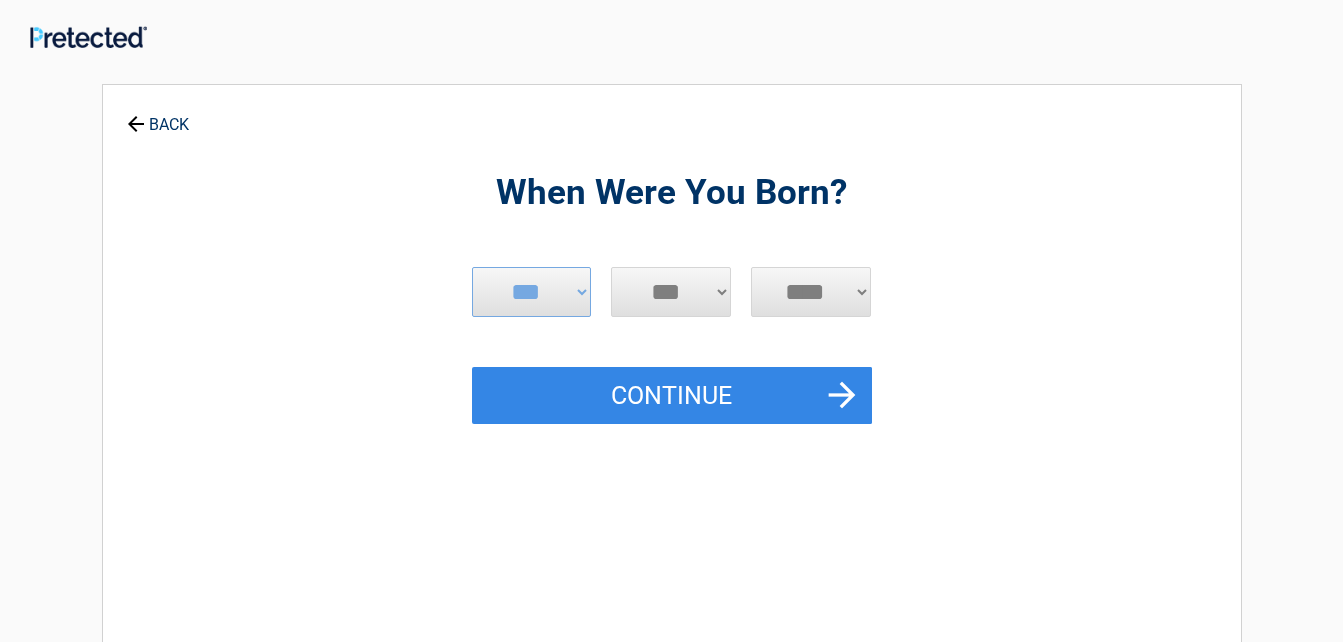 select on "*" 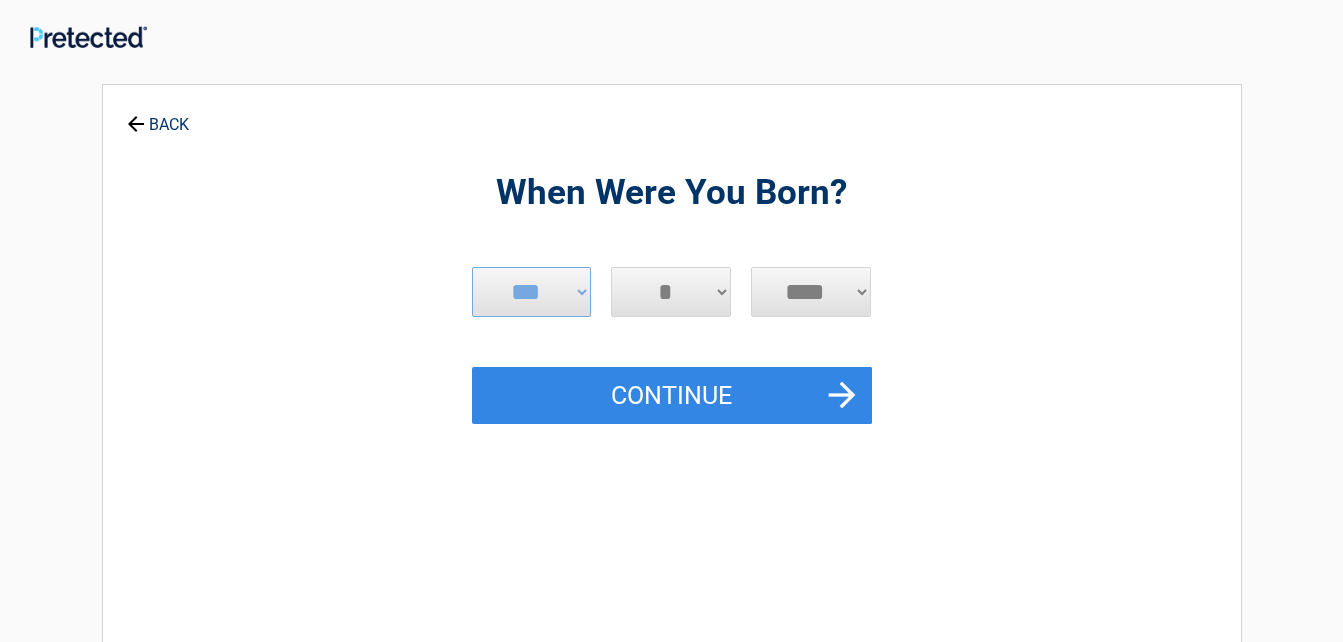 click on "*** * * * * * * * * * ** ** ** ** ** ** ** ** ** ** ** ** ** ** ** ** ** ** ** ** ** **" at bounding box center (671, 292) 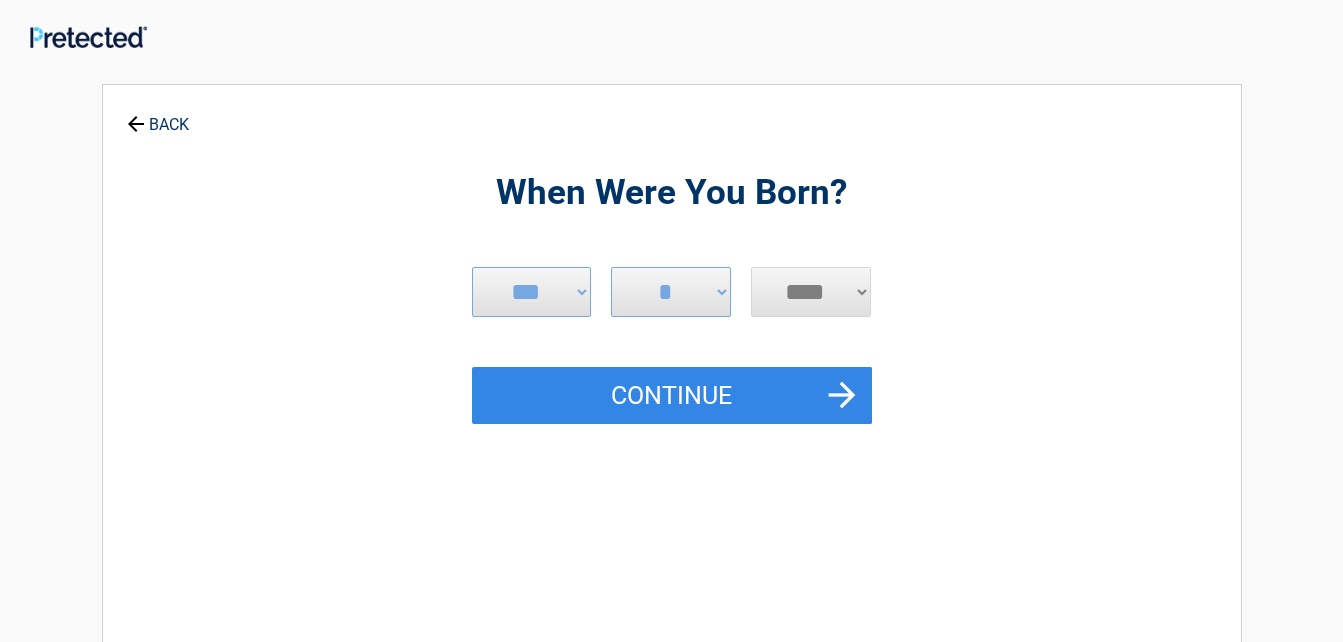 click on "****
****
****
****
****
****
****
****
****
****
****
****
****
****
****
****
****
****
****
****
****
****
****
****
****
****
****
****
****
****
****
****
****
****
****
****
****
****
****
****
****
****
****
****
****
****
****
****
****
****
****
****
****
****
****
****
****
****
****
****
****
****
****
****" at bounding box center (811, 292) 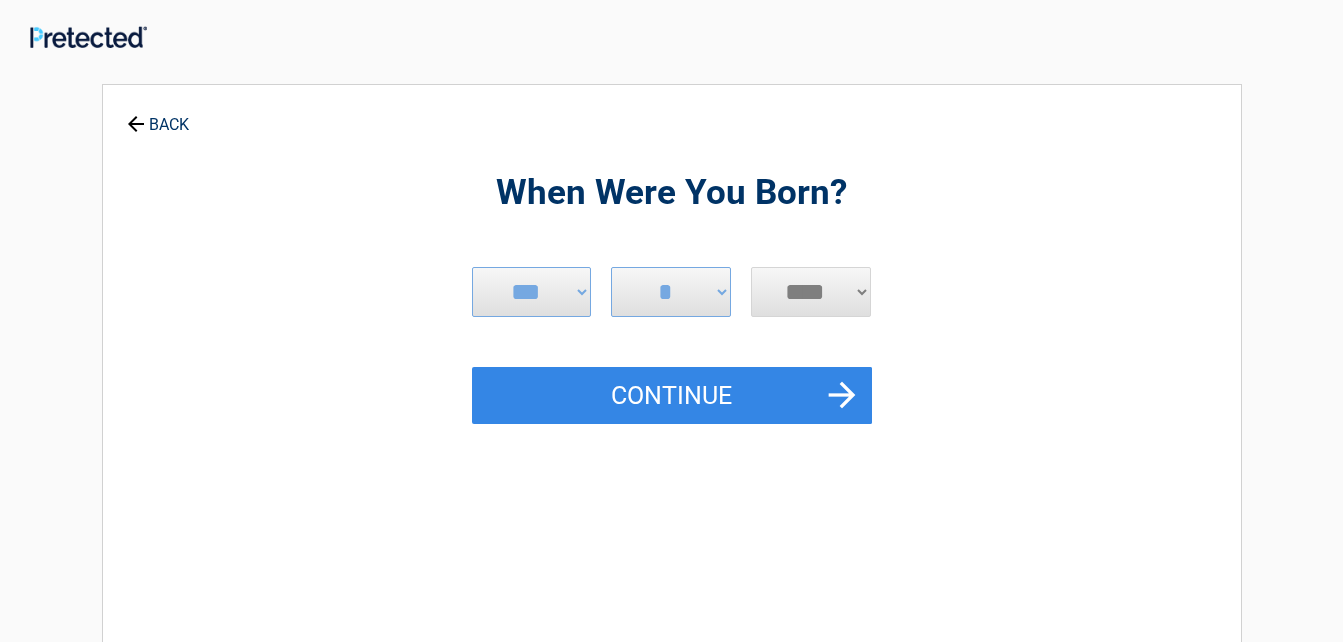 select on "****" 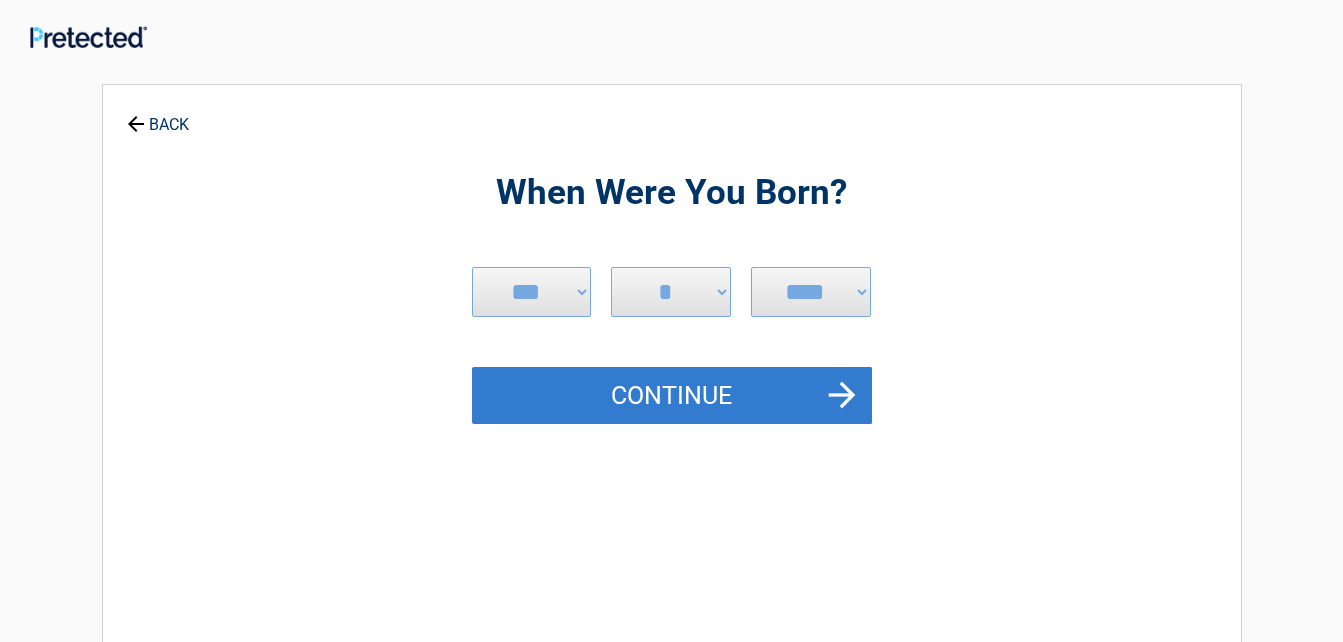 click on "Continue" at bounding box center [672, 396] 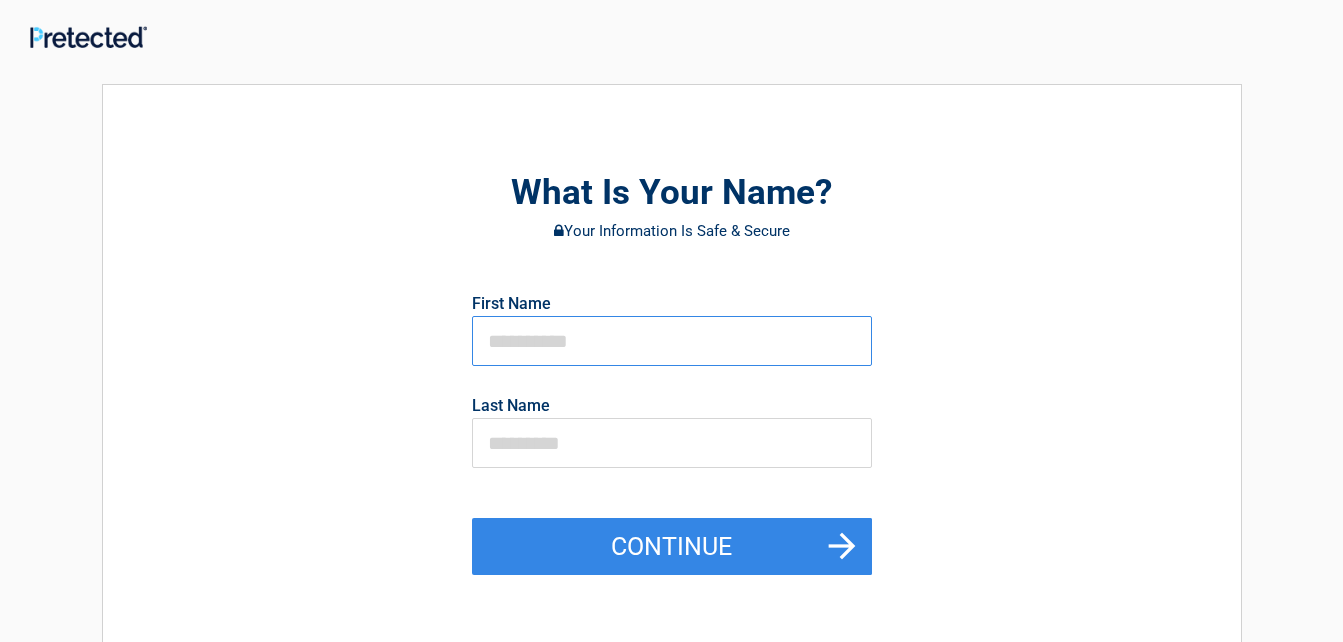 click at bounding box center [672, 341] 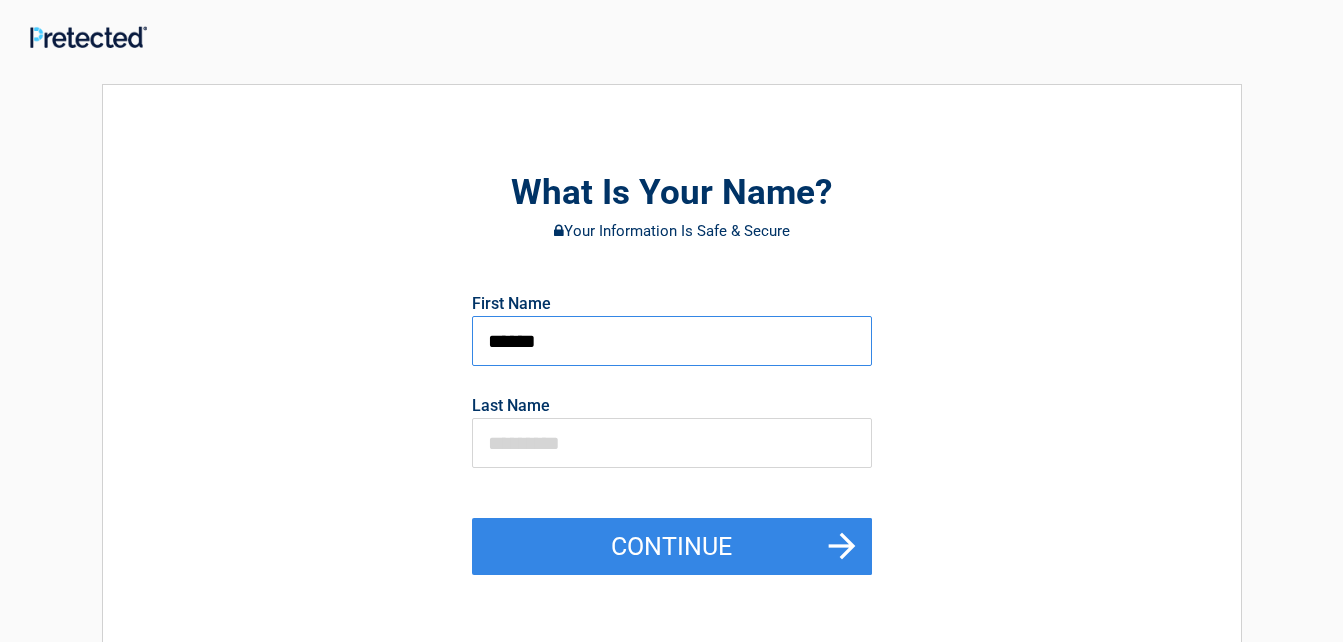 type on "******" 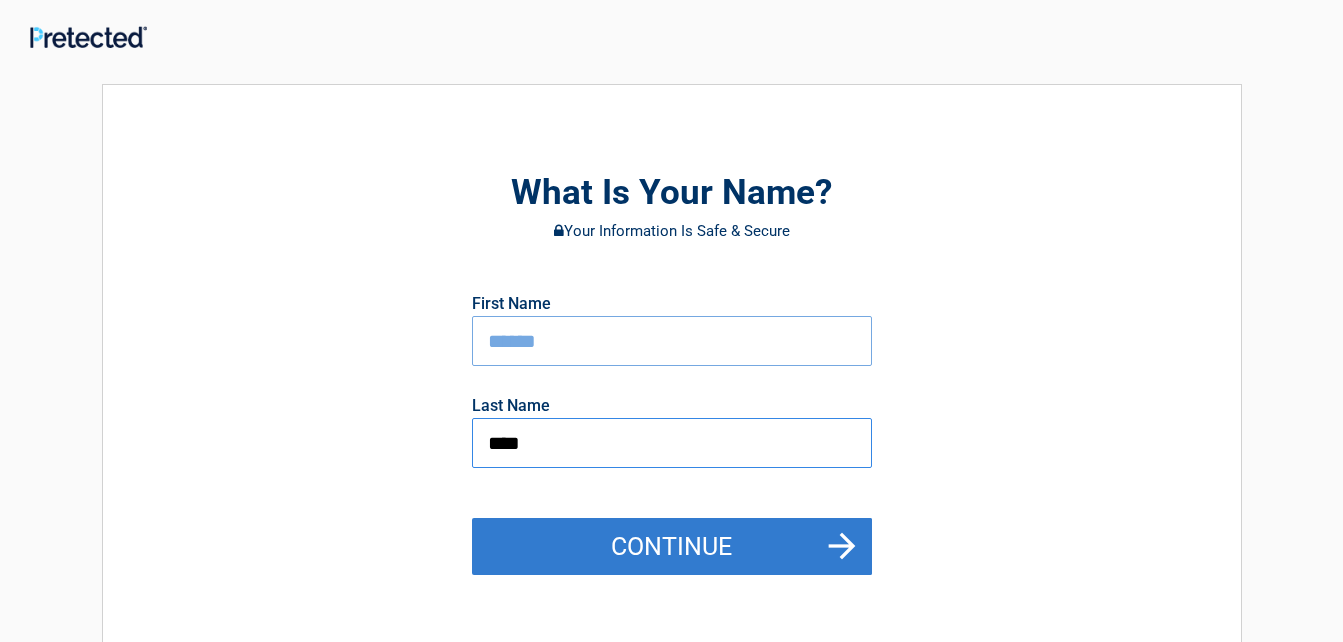 type on "****" 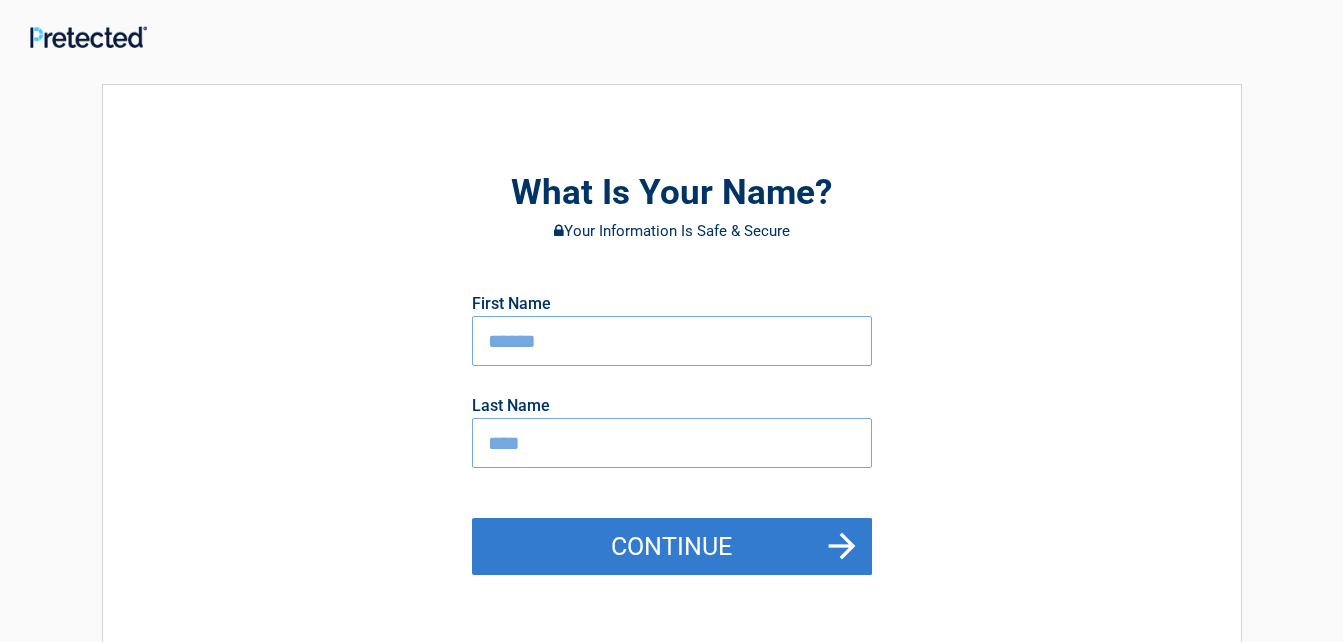 click on "Continue" at bounding box center [672, 547] 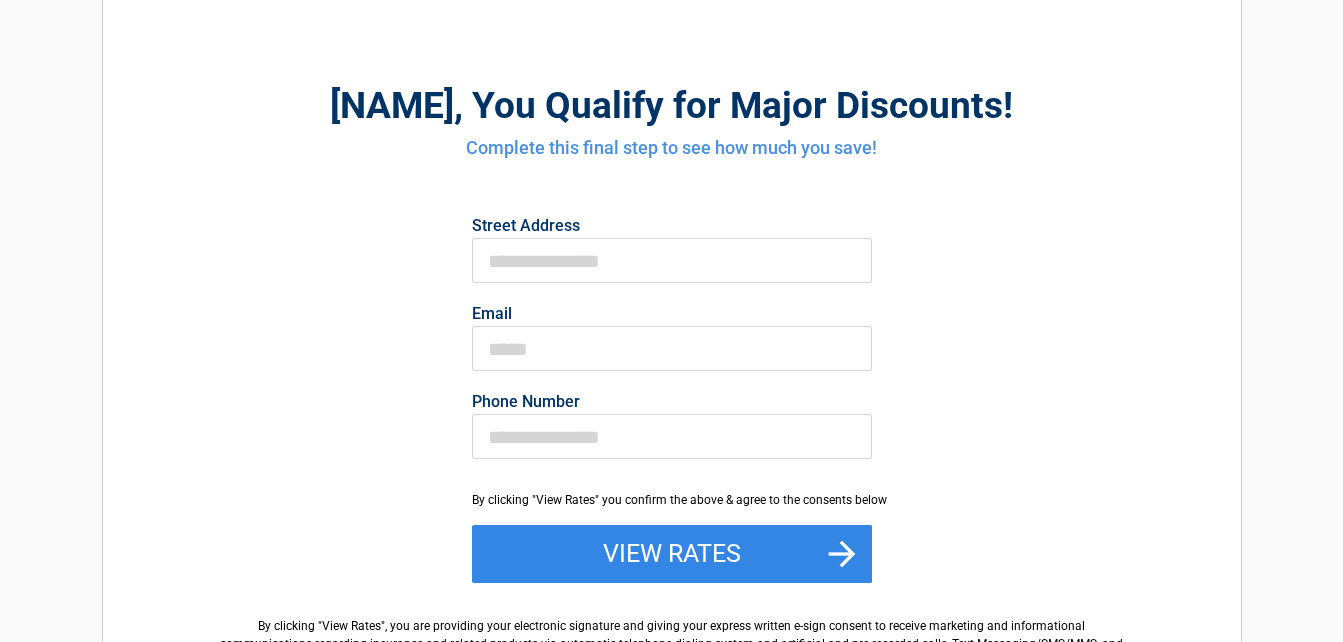 scroll, scrollTop: 112, scrollLeft: 0, axis: vertical 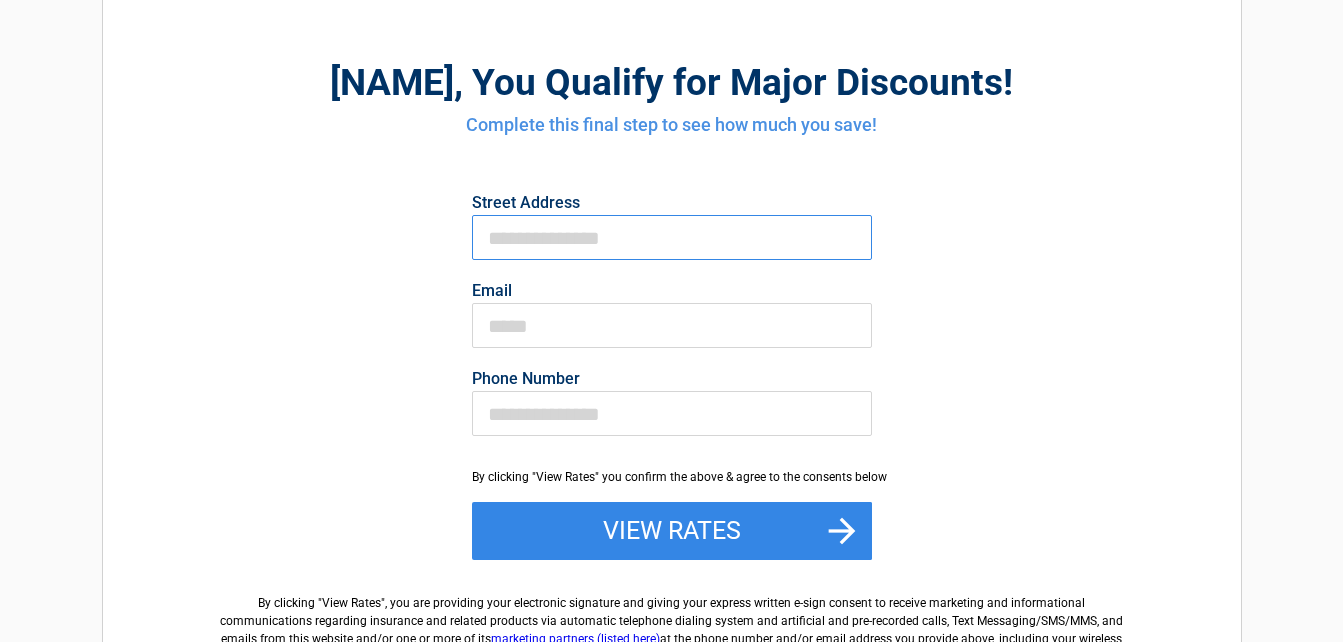 click on "First Name" at bounding box center (672, 237) 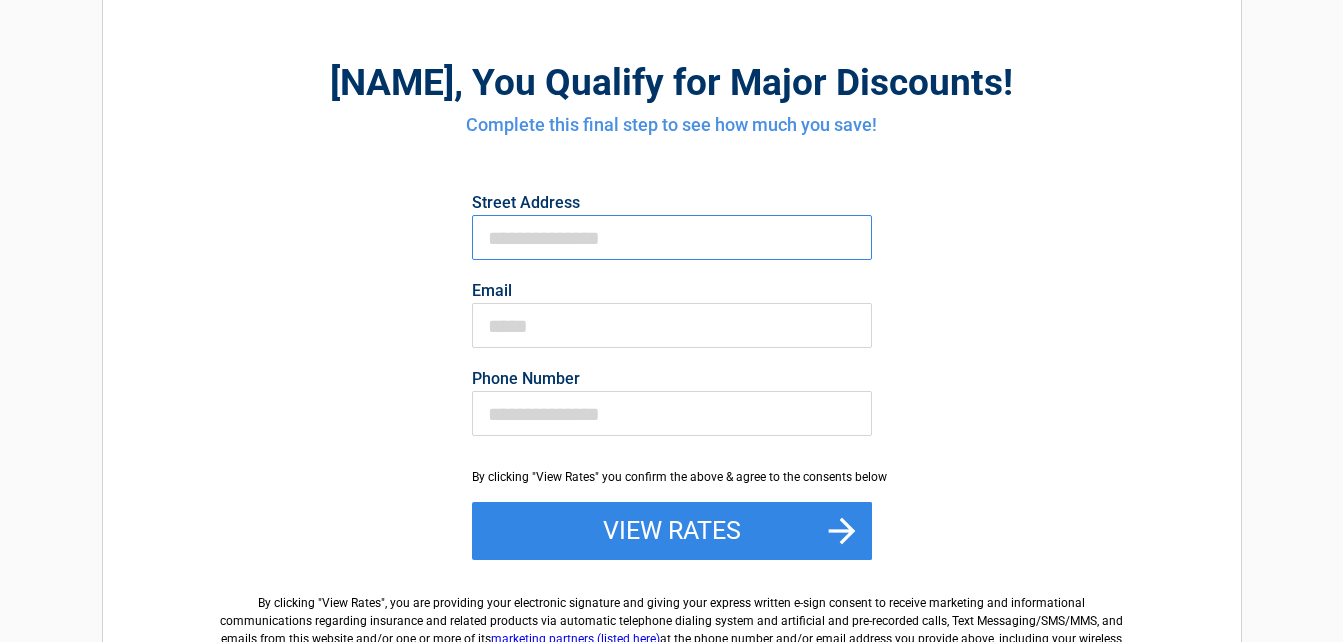 type on "**********" 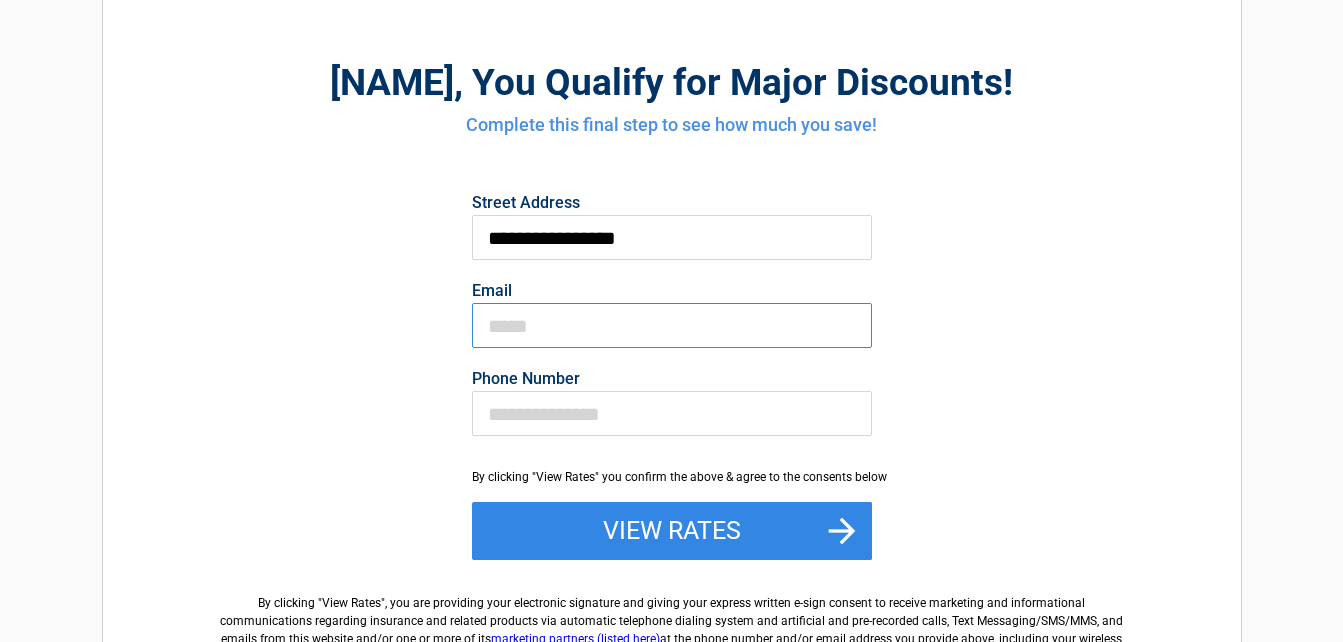 type on "**********" 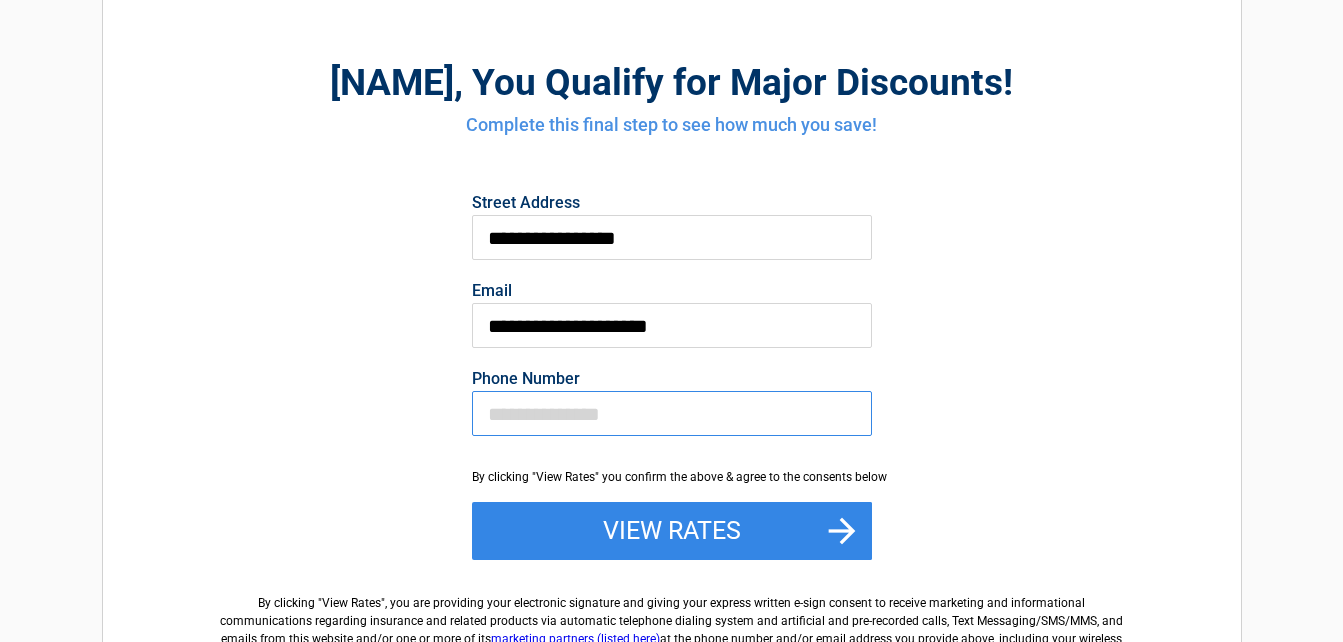 type on "**********" 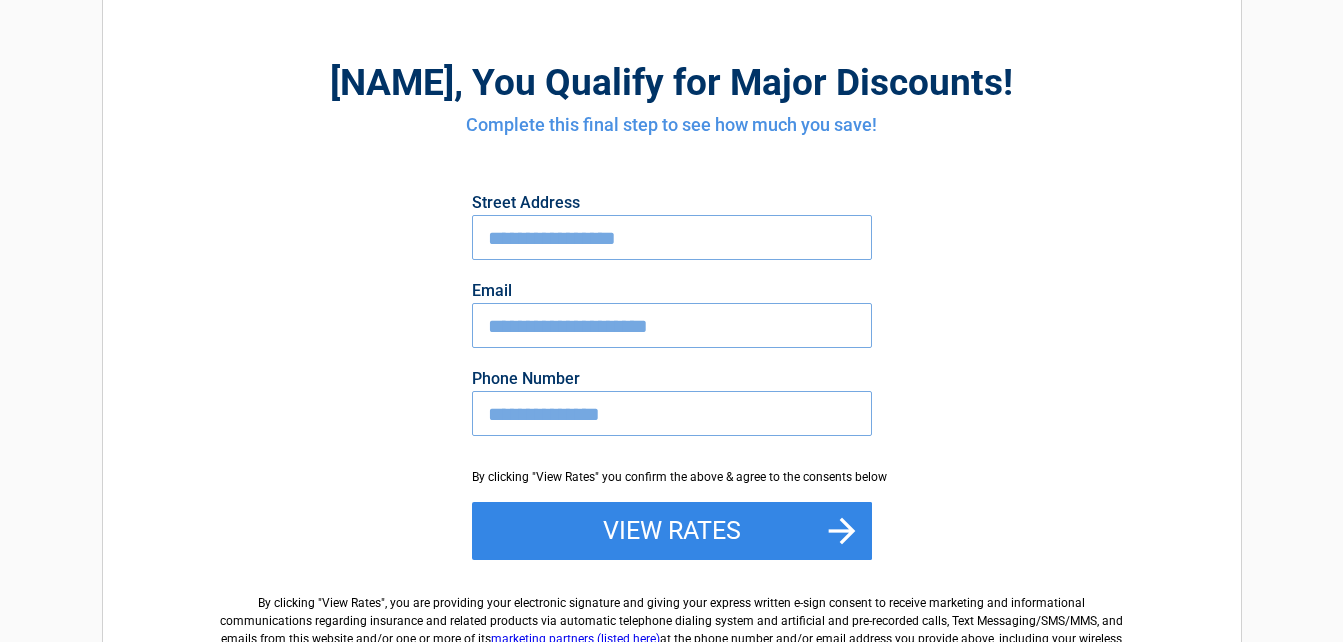 drag, startPoint x: 674, startPoint y: 522, endPoint x: 926, endPoint y: 412, distance: 274.96182 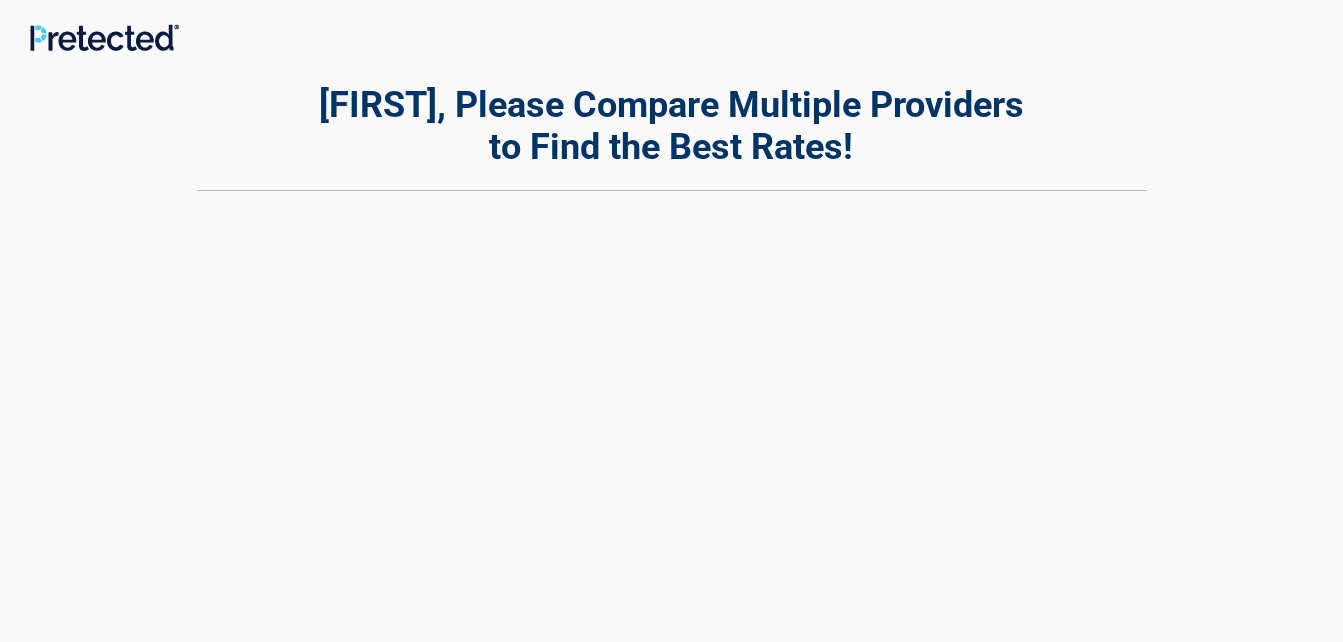 scroll, scrollTop: 0, scrollLeft: 0, axis: both 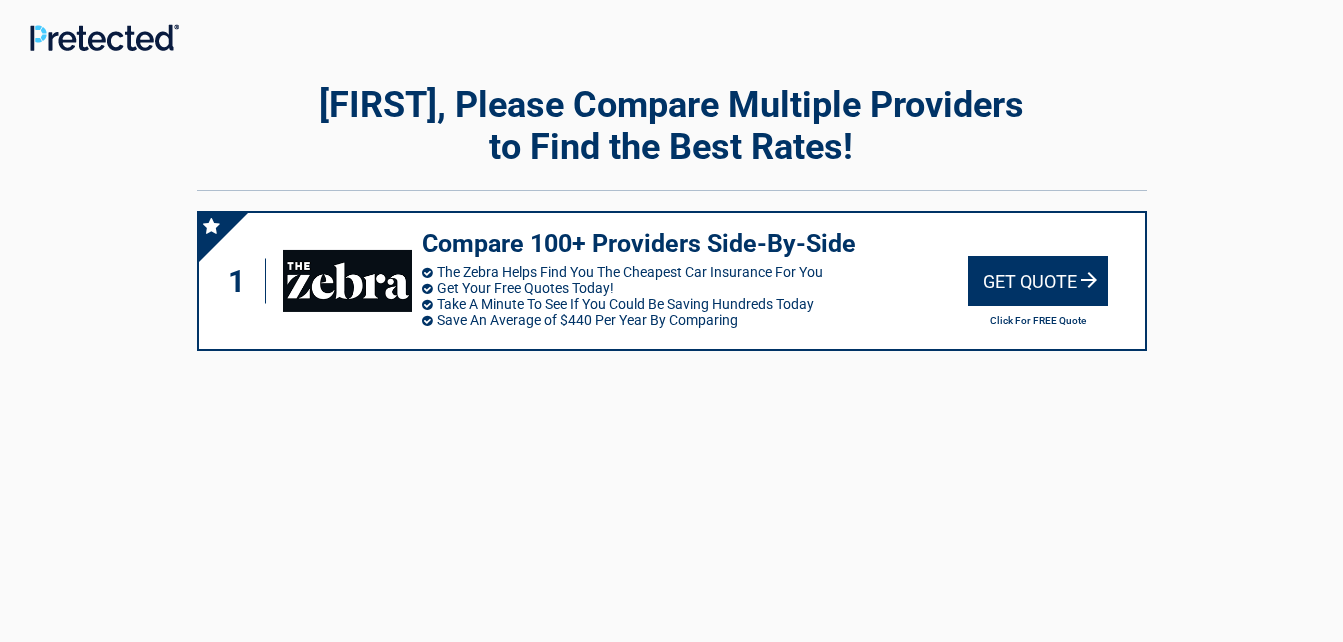 click on "Get Quote" at bounding box center [1038, 281] 